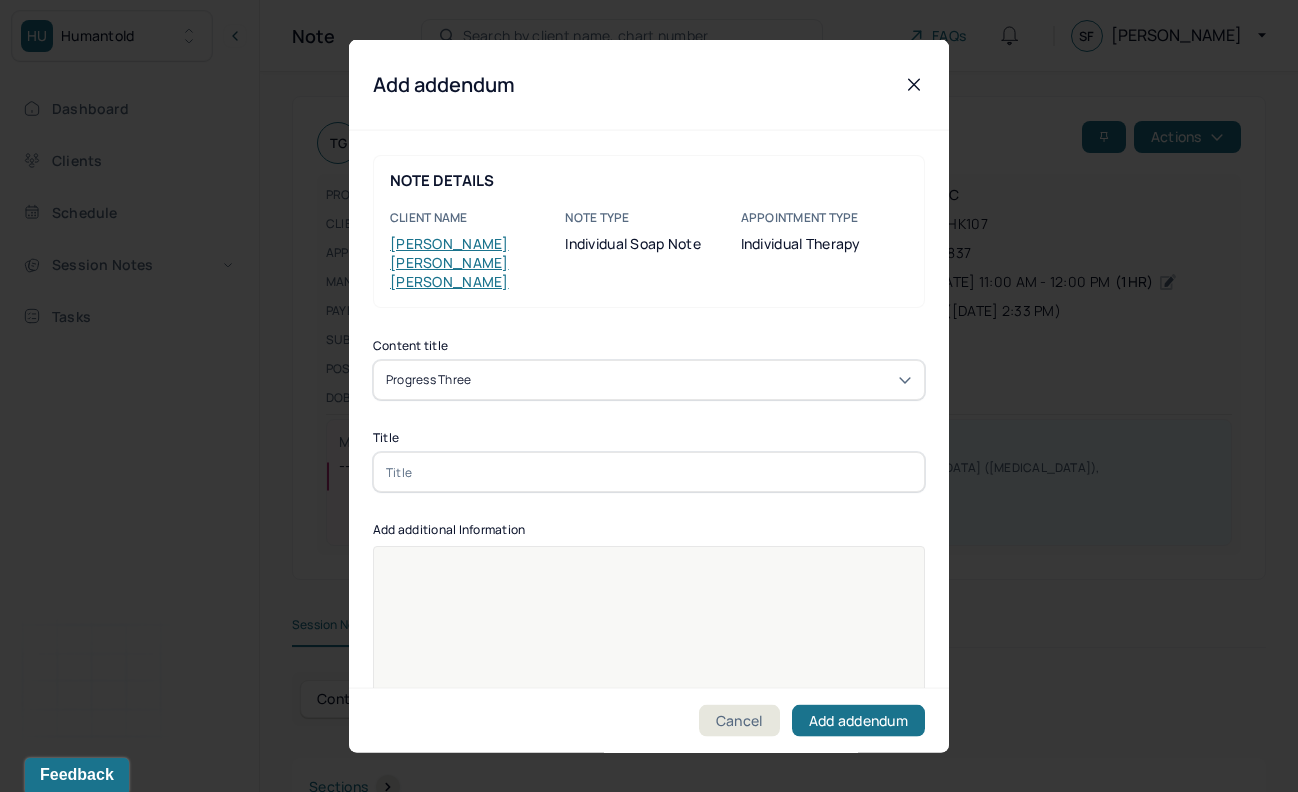 scroll, scrollTop: 0, scrollLeft: 0, axis: both 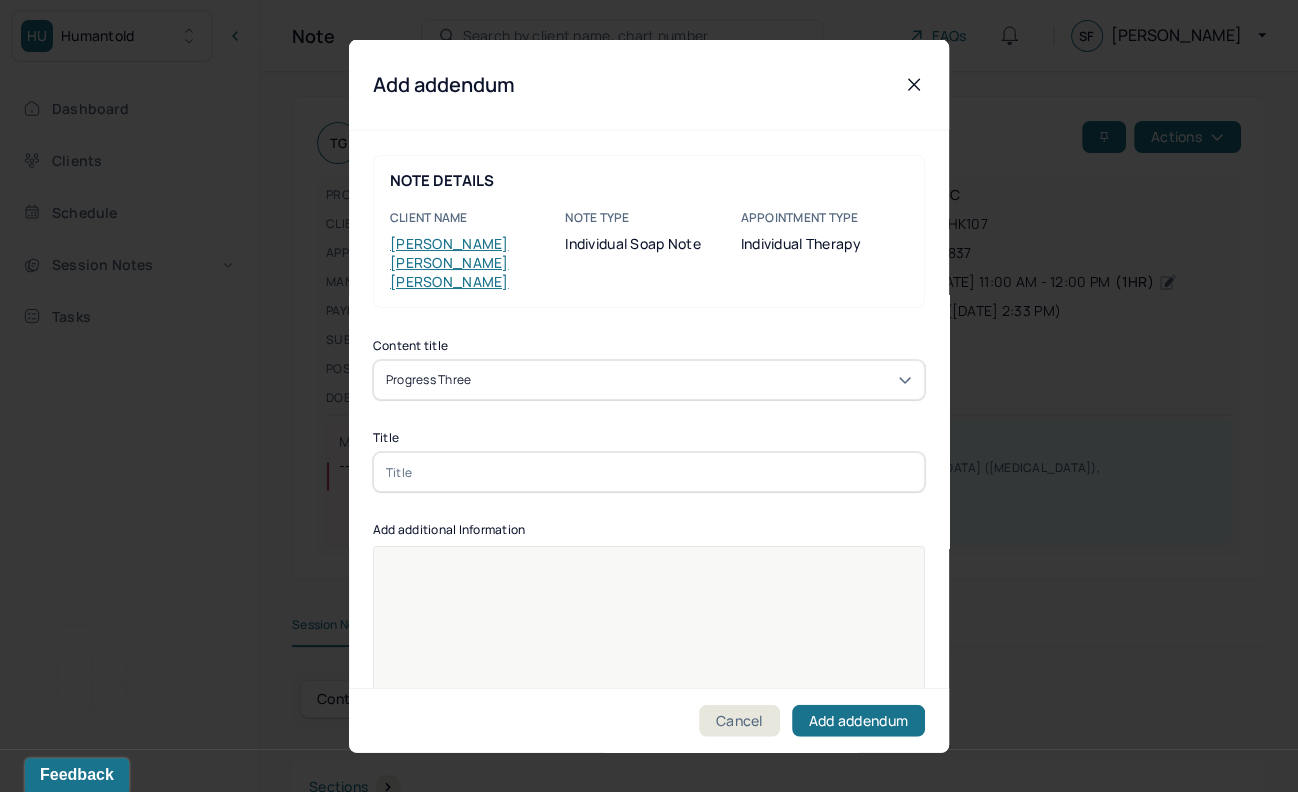 click 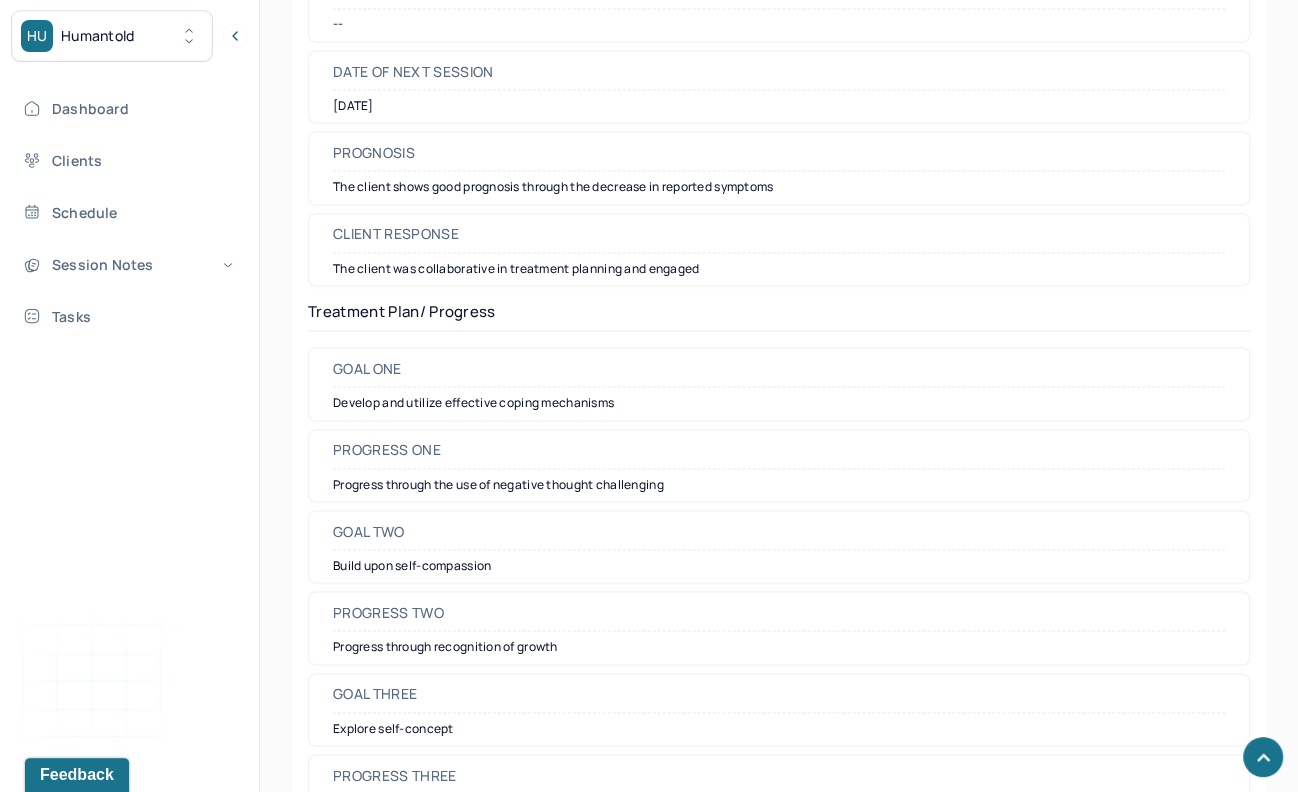 scroll, scrollTop: 3041, scrollLeft: 0, axis: vertical 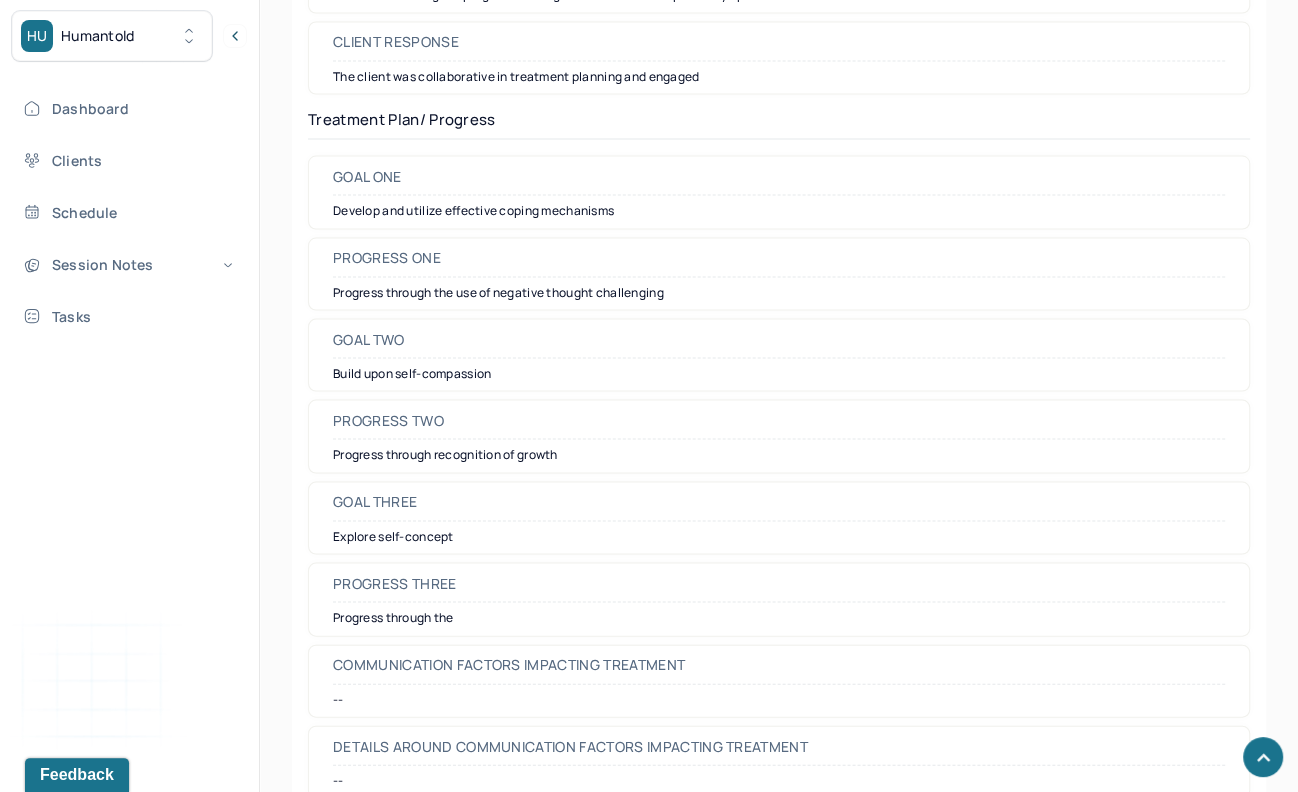click on "Progress through the" at bounding box center (779, 618) 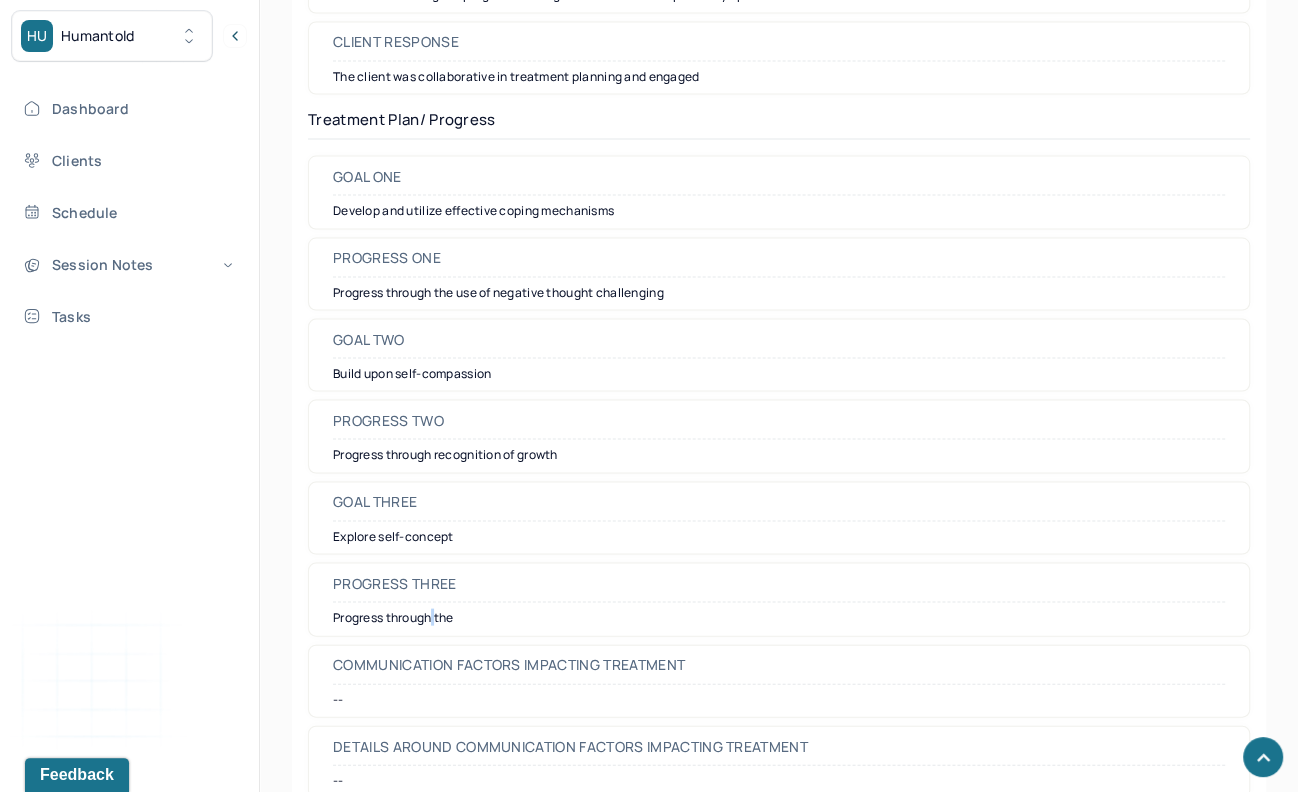 click on "Progress through the" at bounding box center (779, 618) 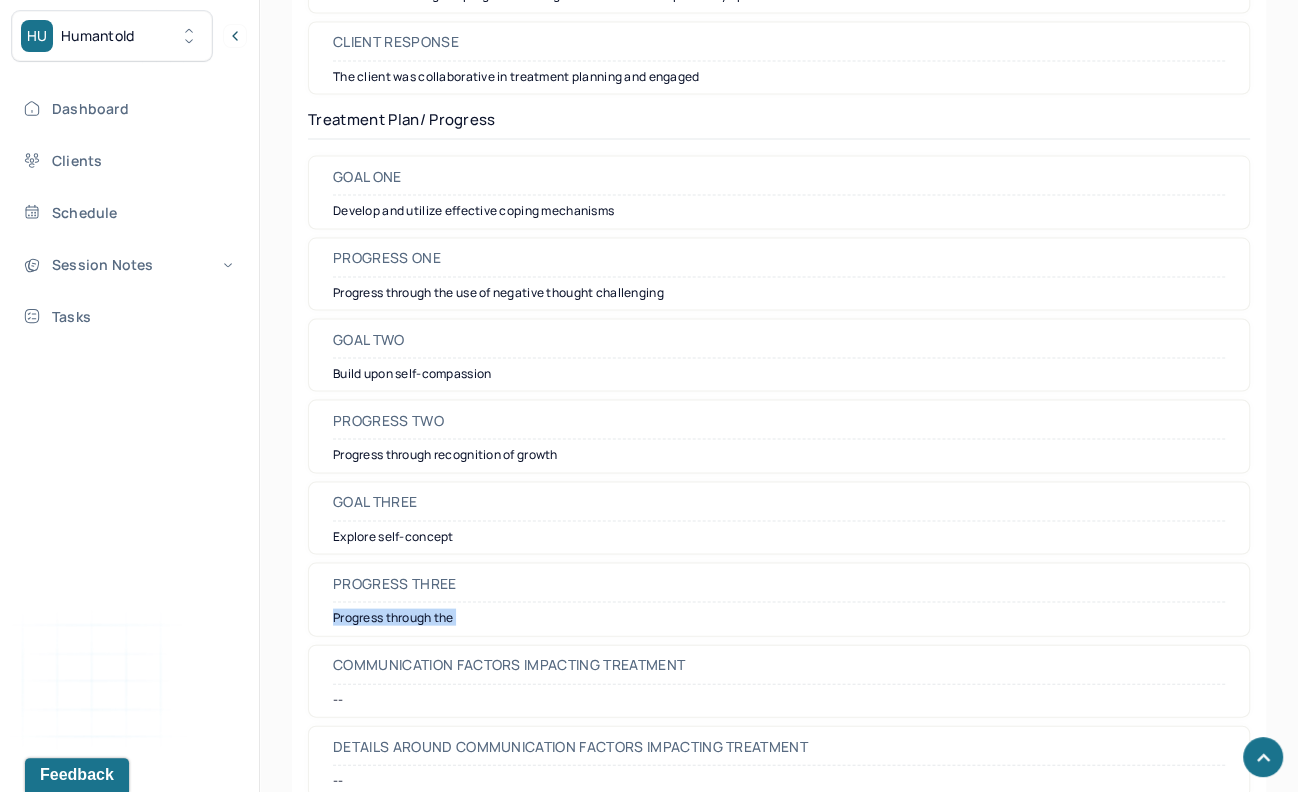 click on "Progress through the" at bounding box center (779, 618) 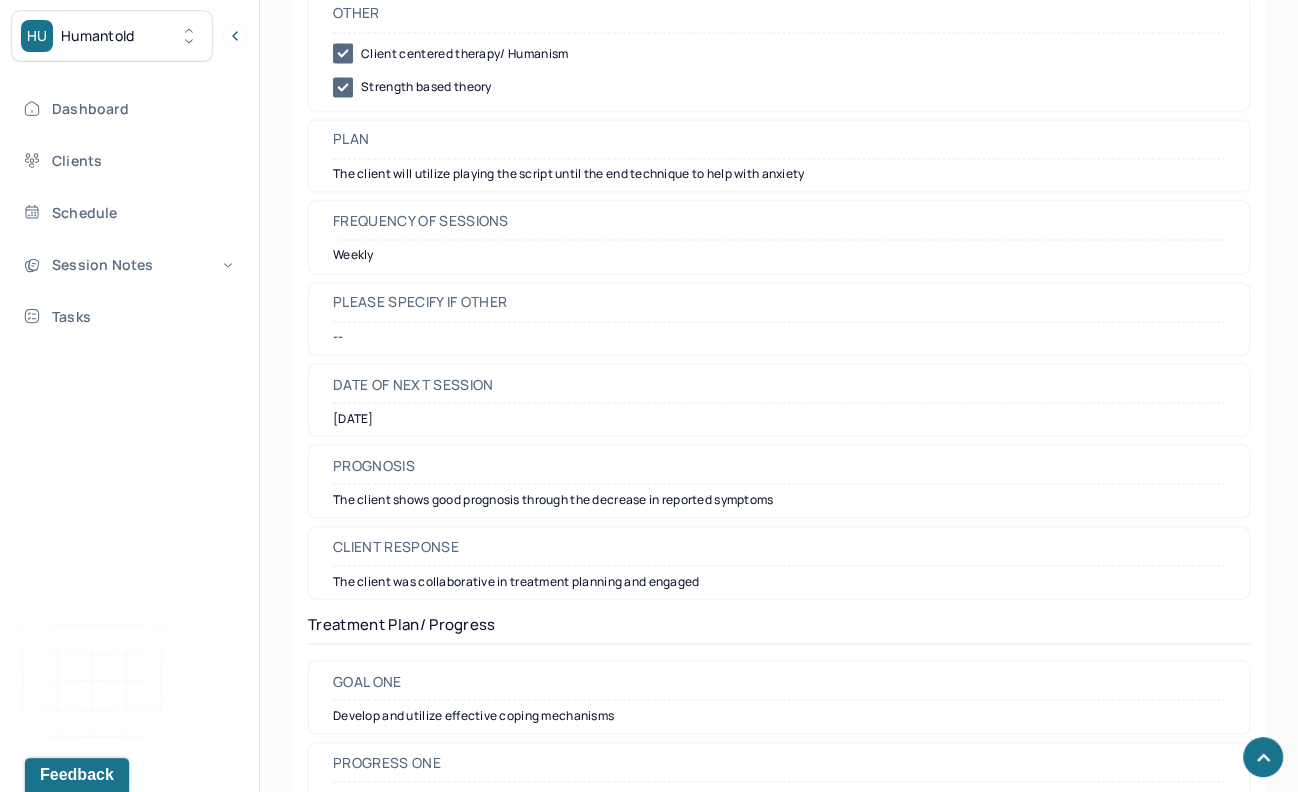 scroll, scrollTop: 3041, scrollLeft: 0, axis: vertical 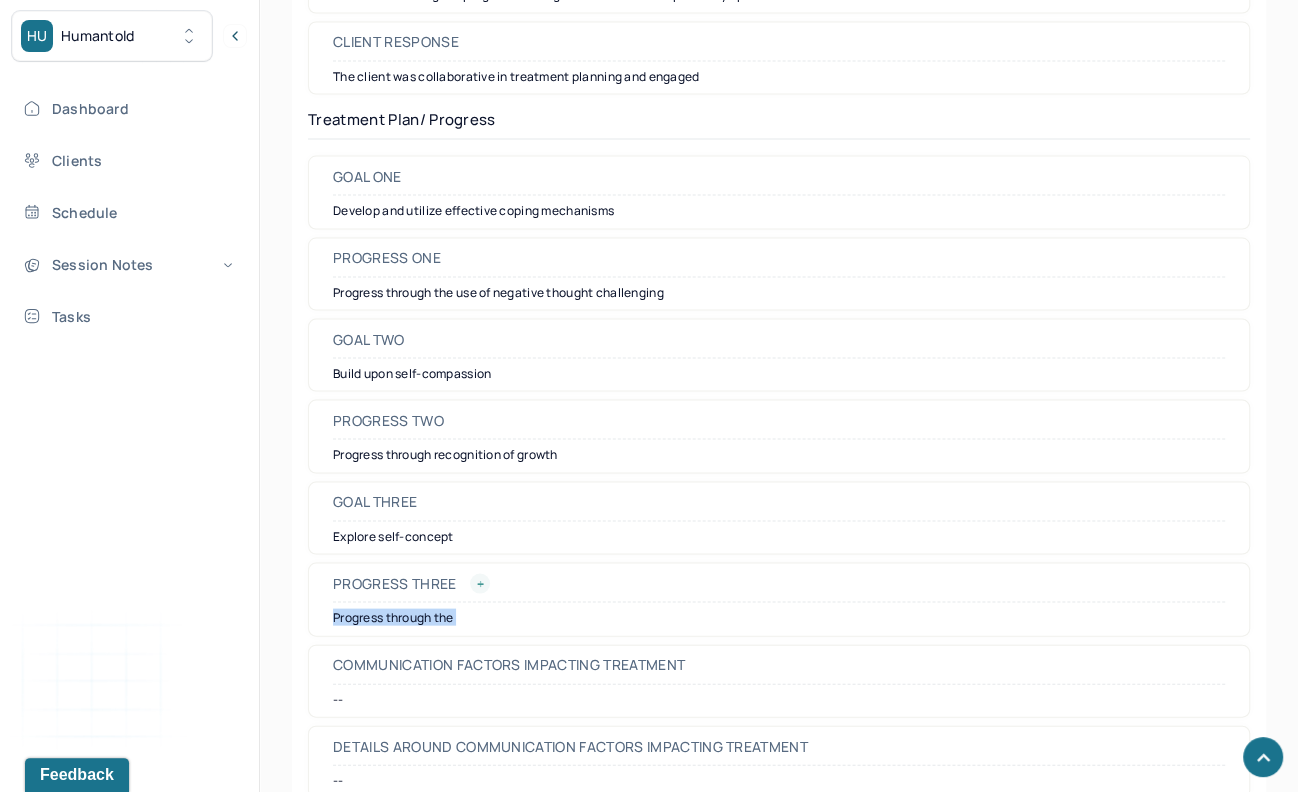 click at bounding box center [480, 584] 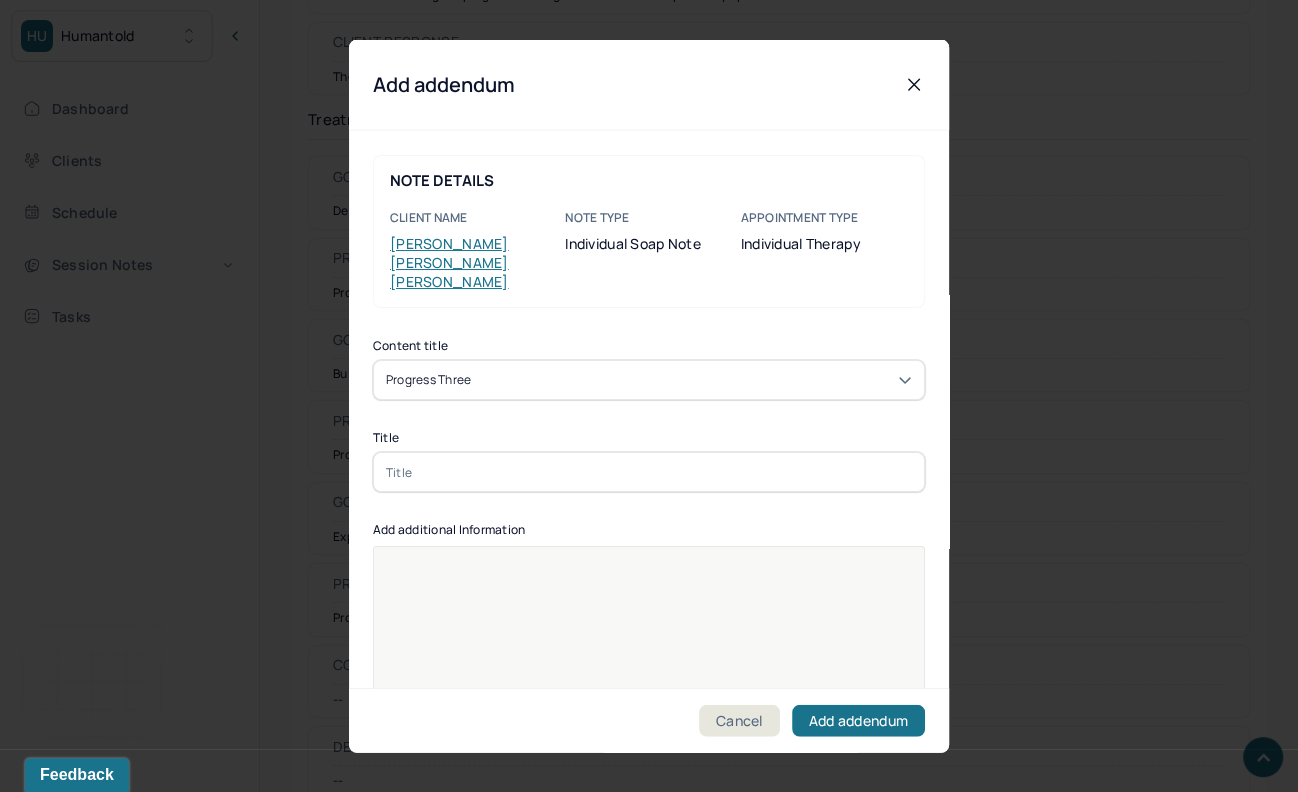 click at bounding box center [649, 472] 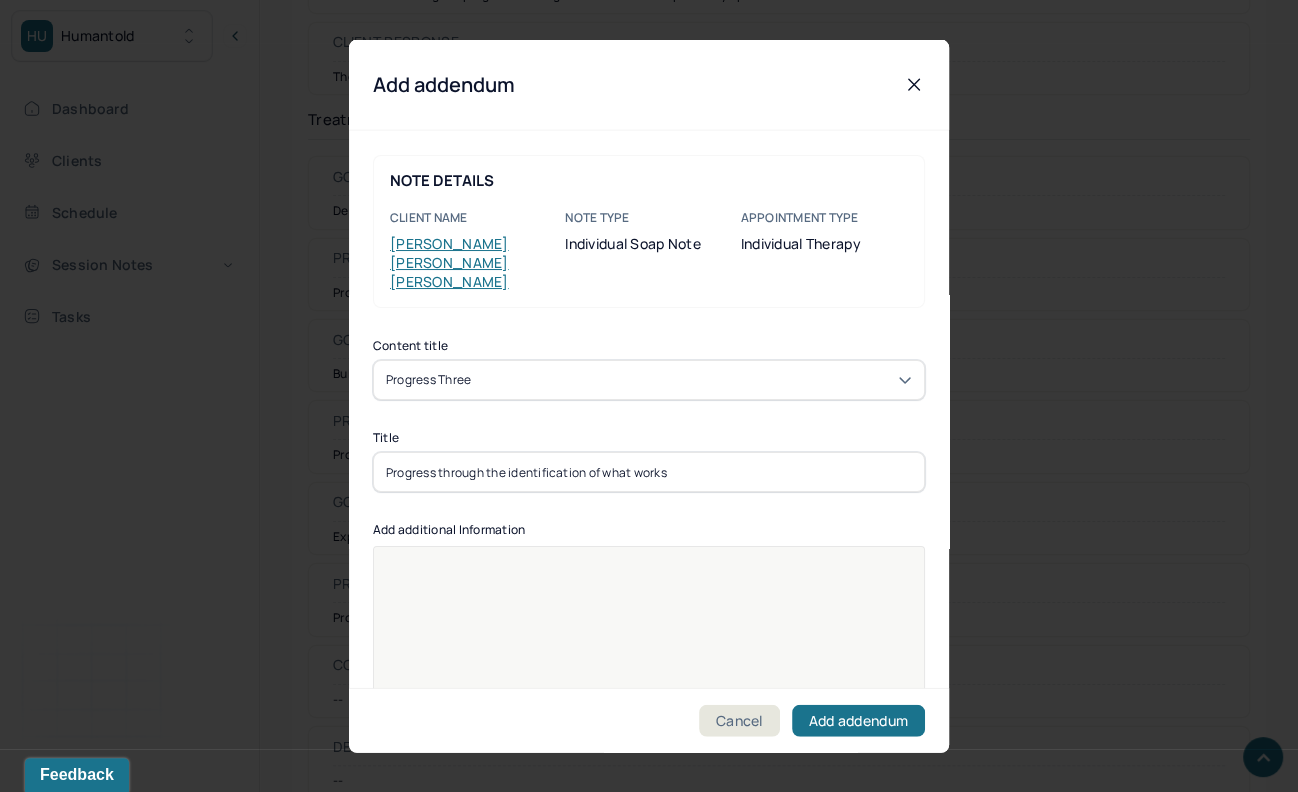 click on "Progress through the identification of what works" at bounding box center [649, 472] 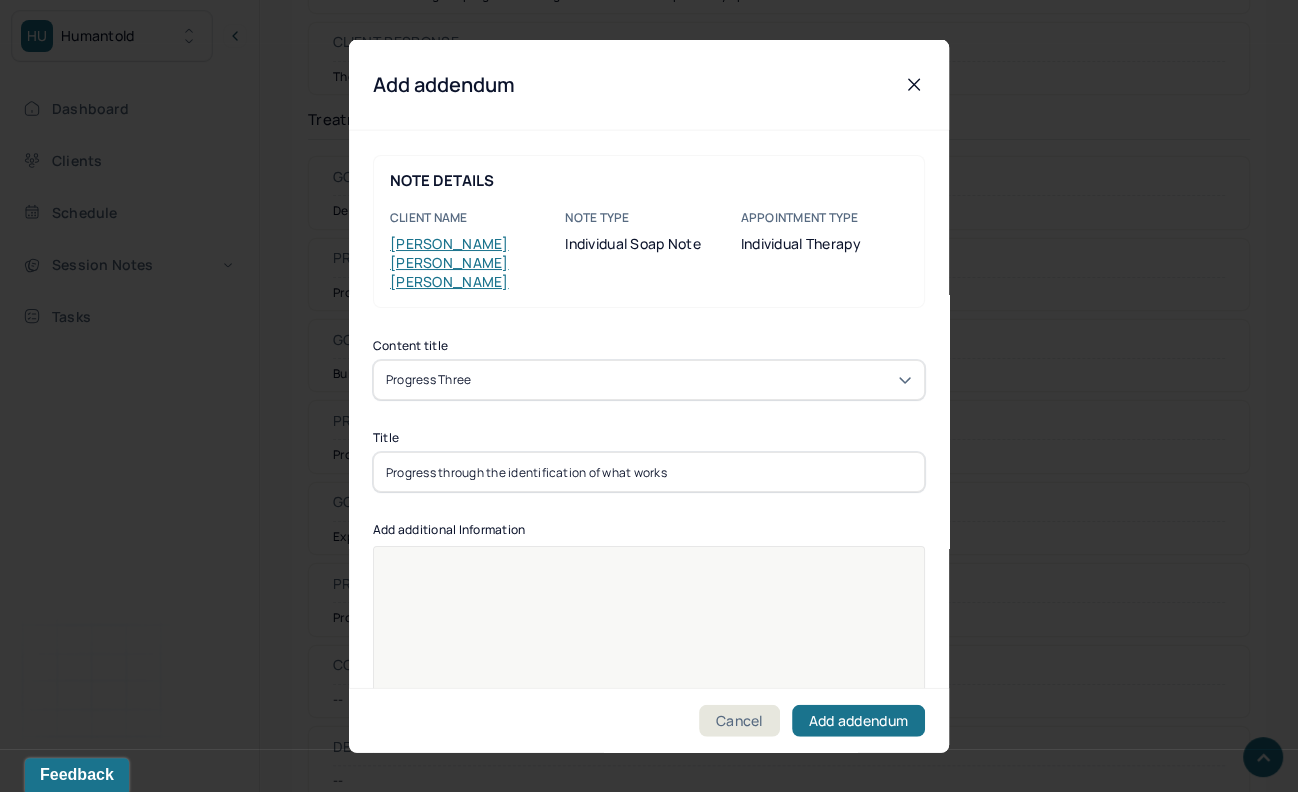 click at bounding box center [649, 659] 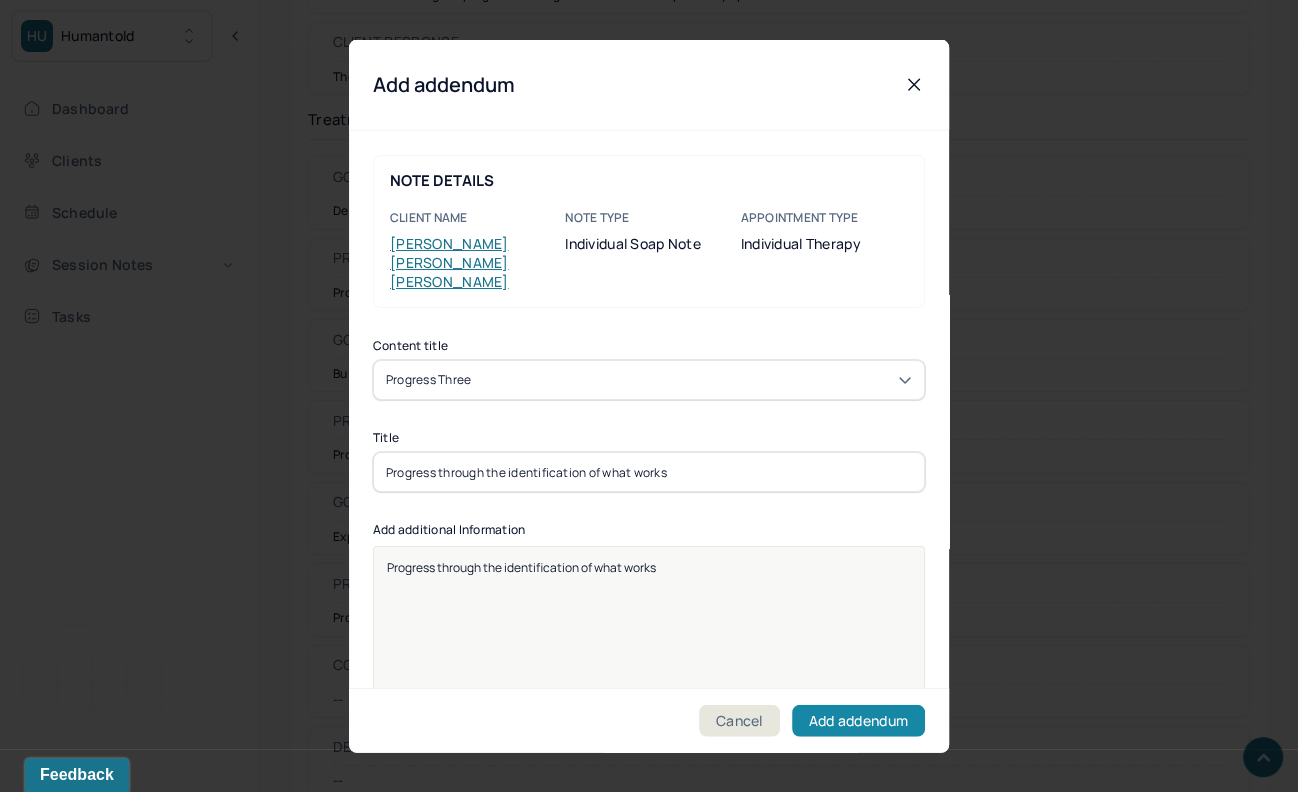 click on "Add addendum" at bounding box center [858, 720] 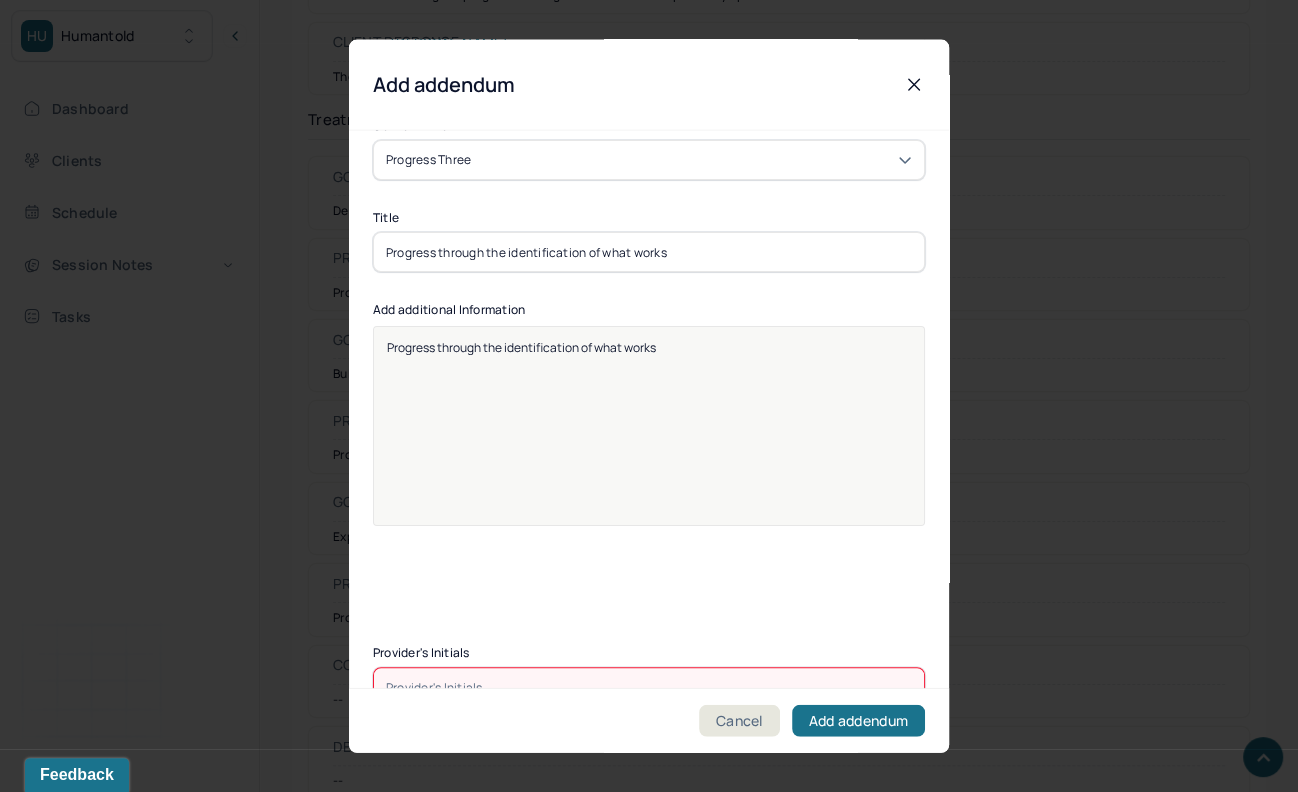 click at bounding box center (649, 687) 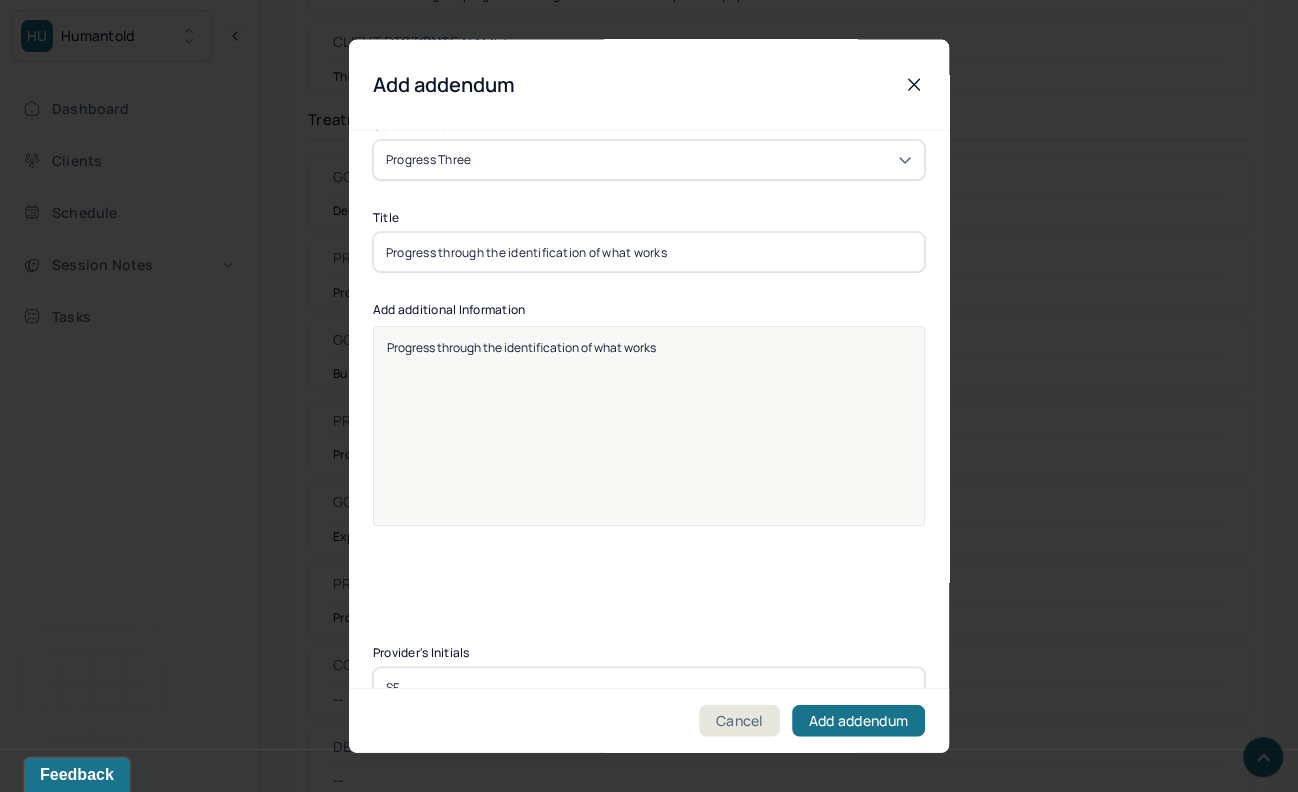 type on "SF" 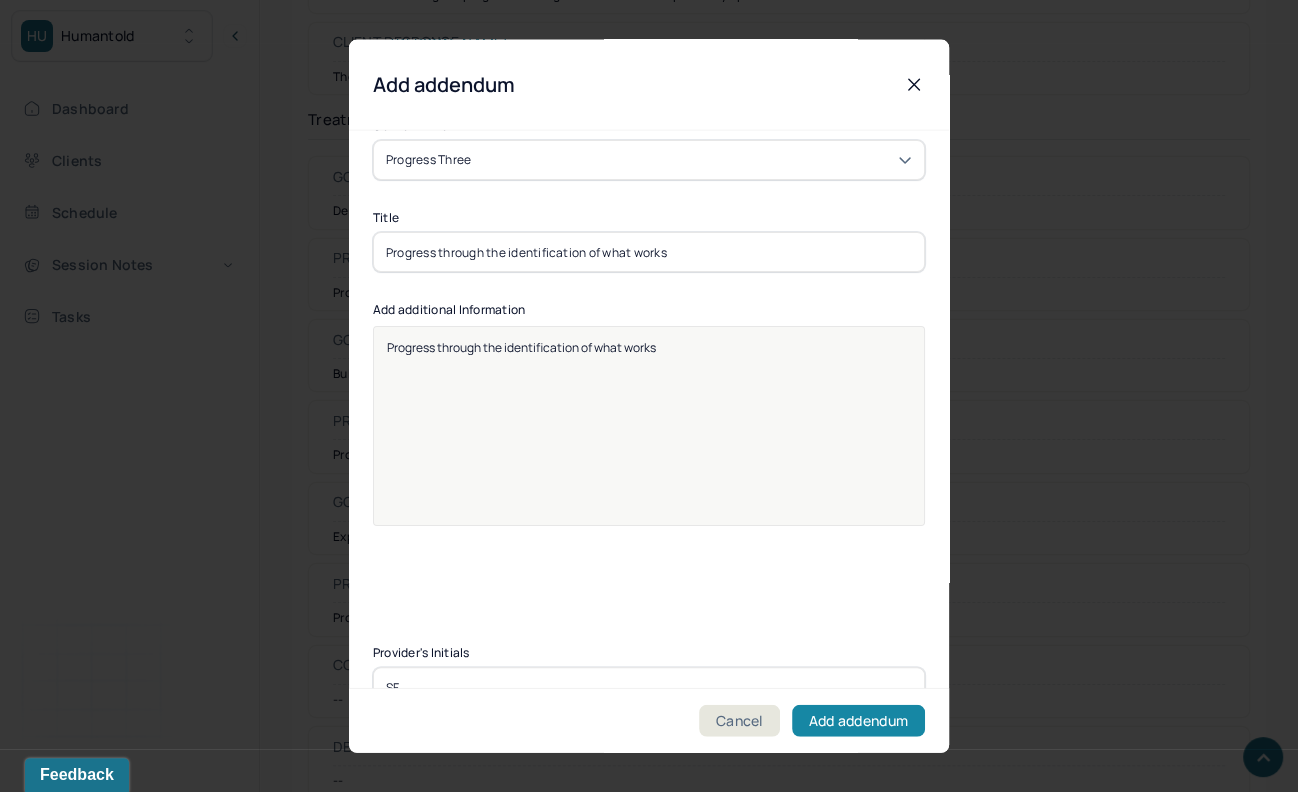click on "Add addendum" at bounding box center [858, 720] 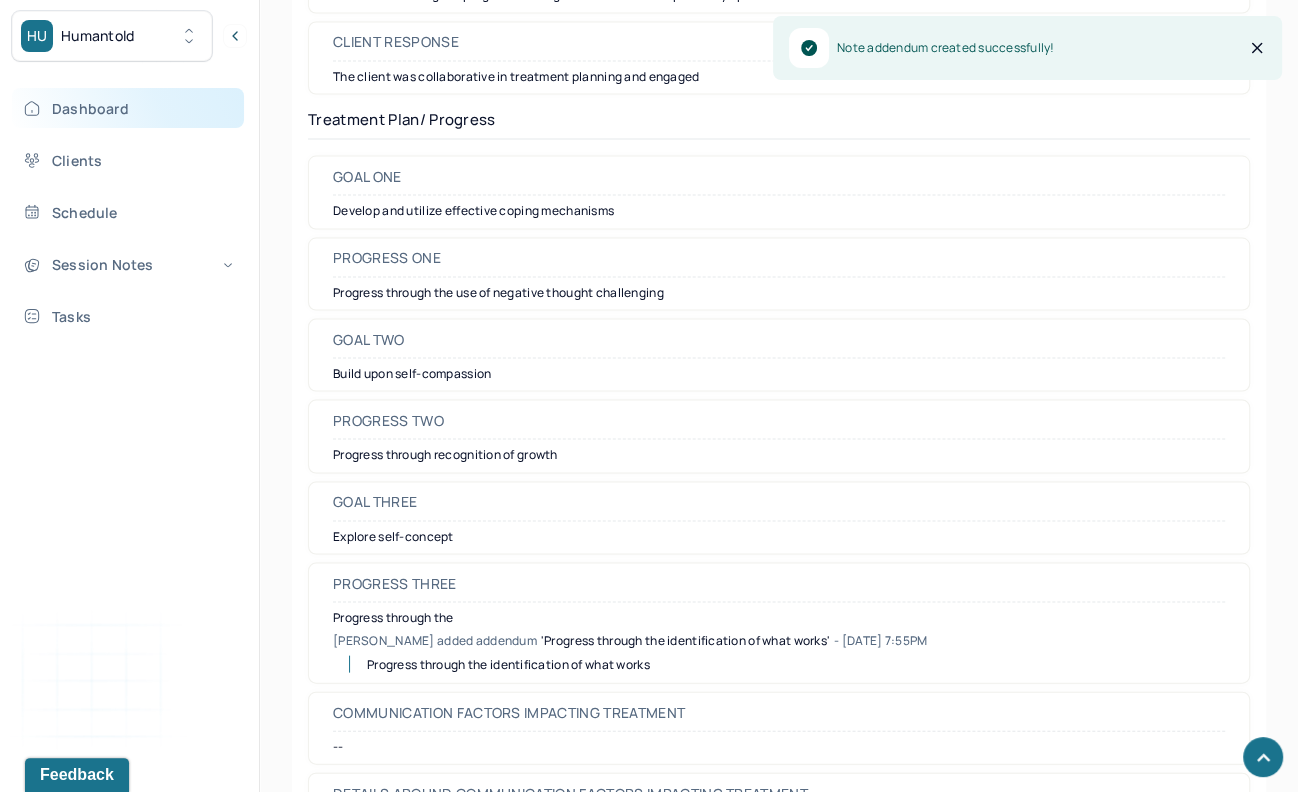 click on "Dashboard" at bounding box center [128, 108] 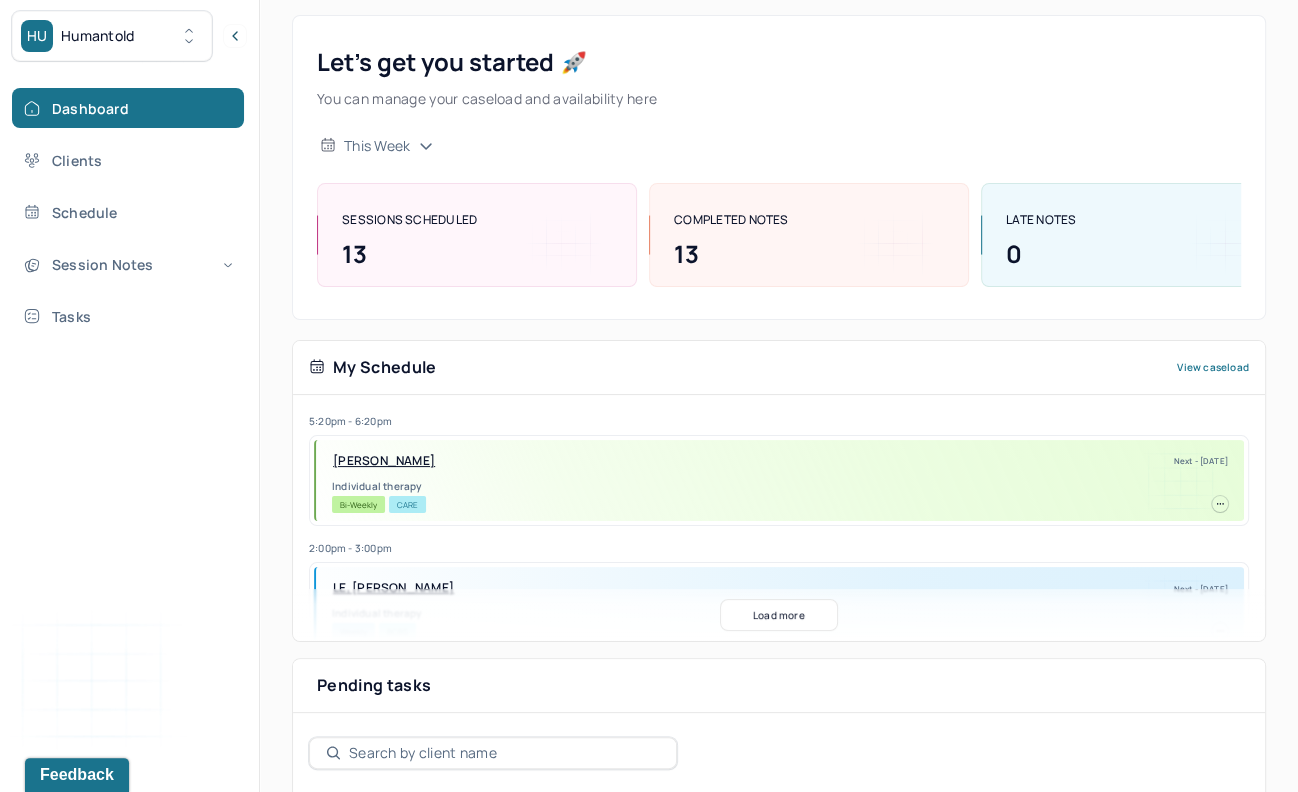 scroll, scrollTop: 0, scrollLeft: 0, axis: both 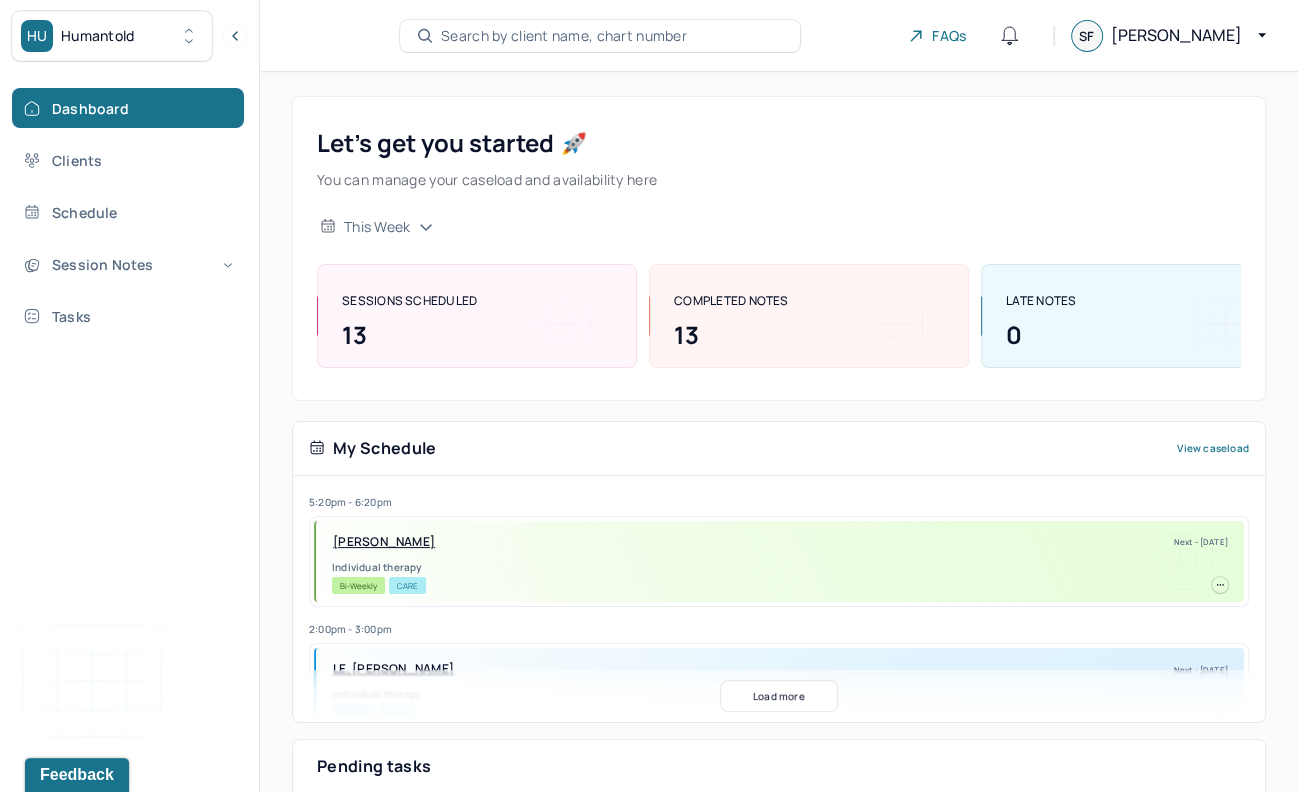 click on "Dashboard Clients Schedule Session Notes Tasks" at bounding box center (129, 212) 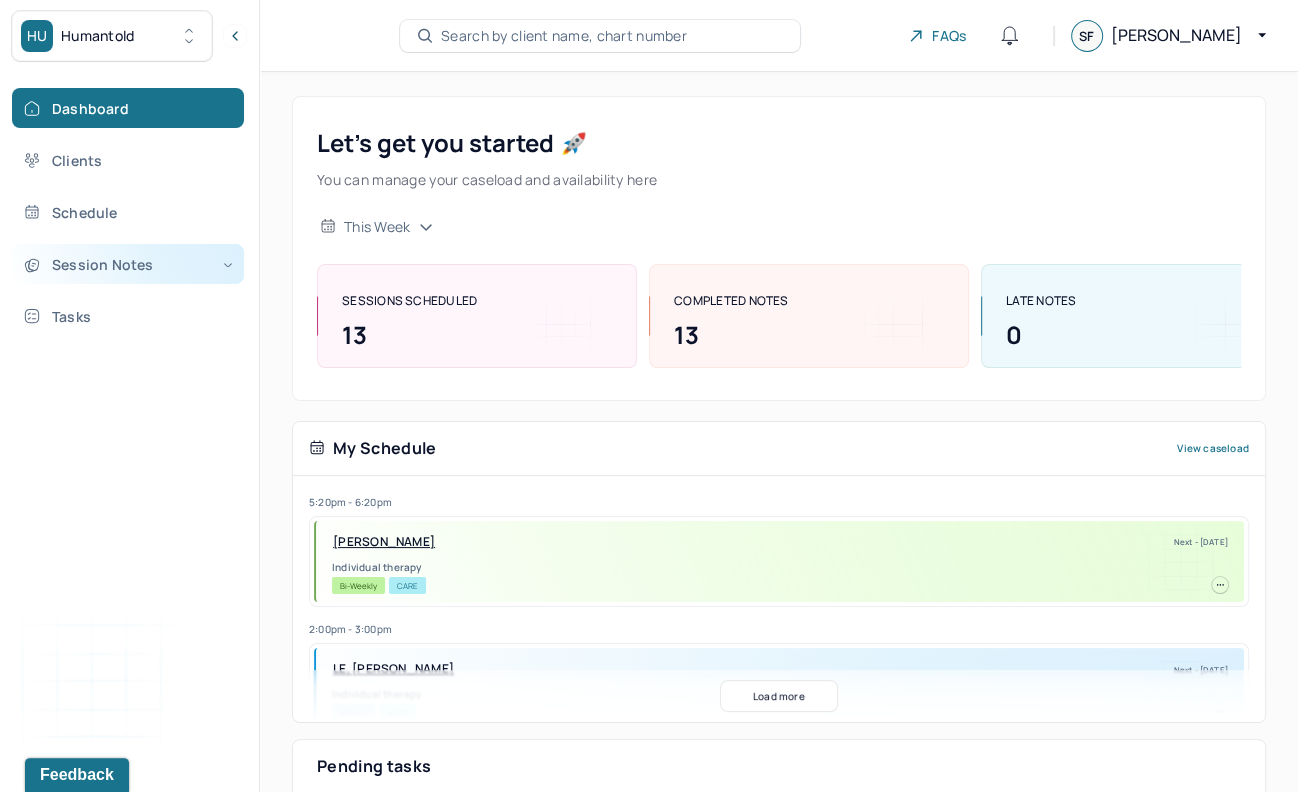 click on "Session Notes" at bounding box center (128, 264) 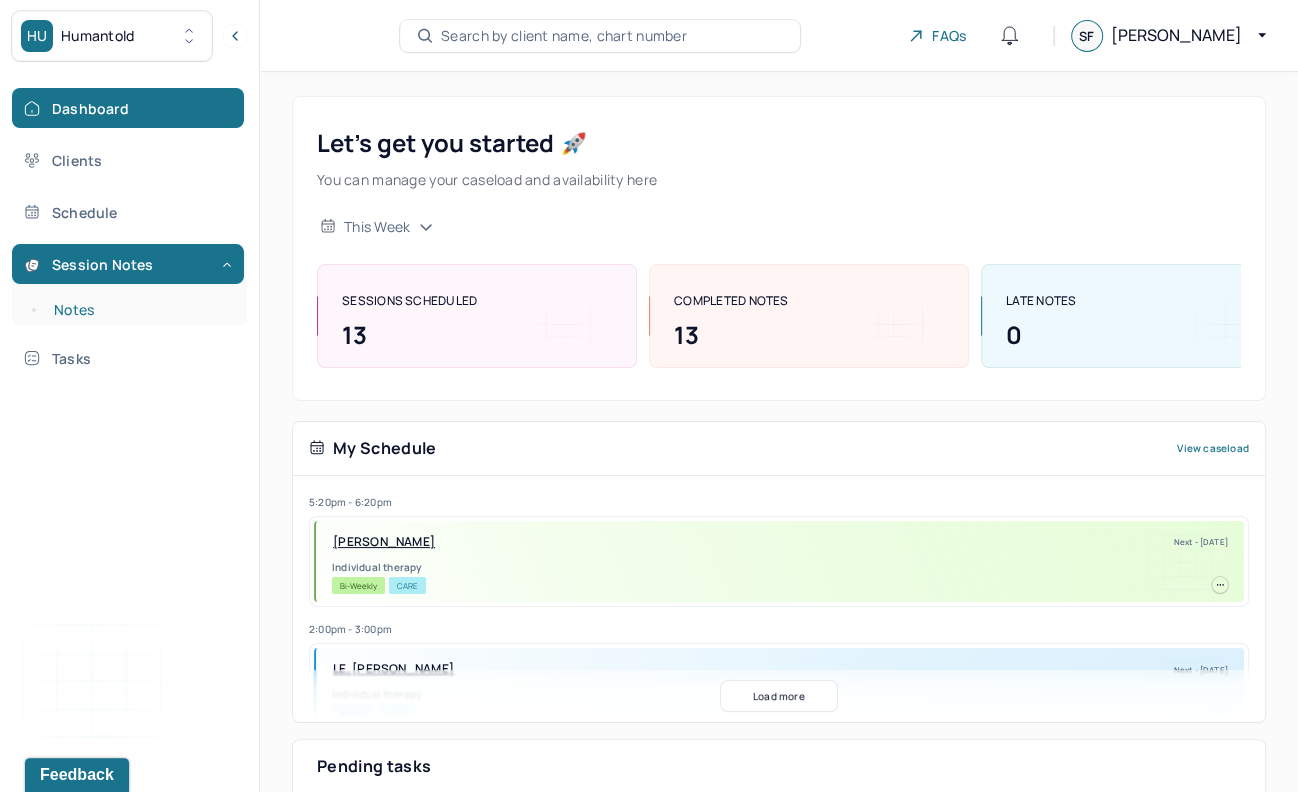 click on "Notes" at bounding box center [139, 310] 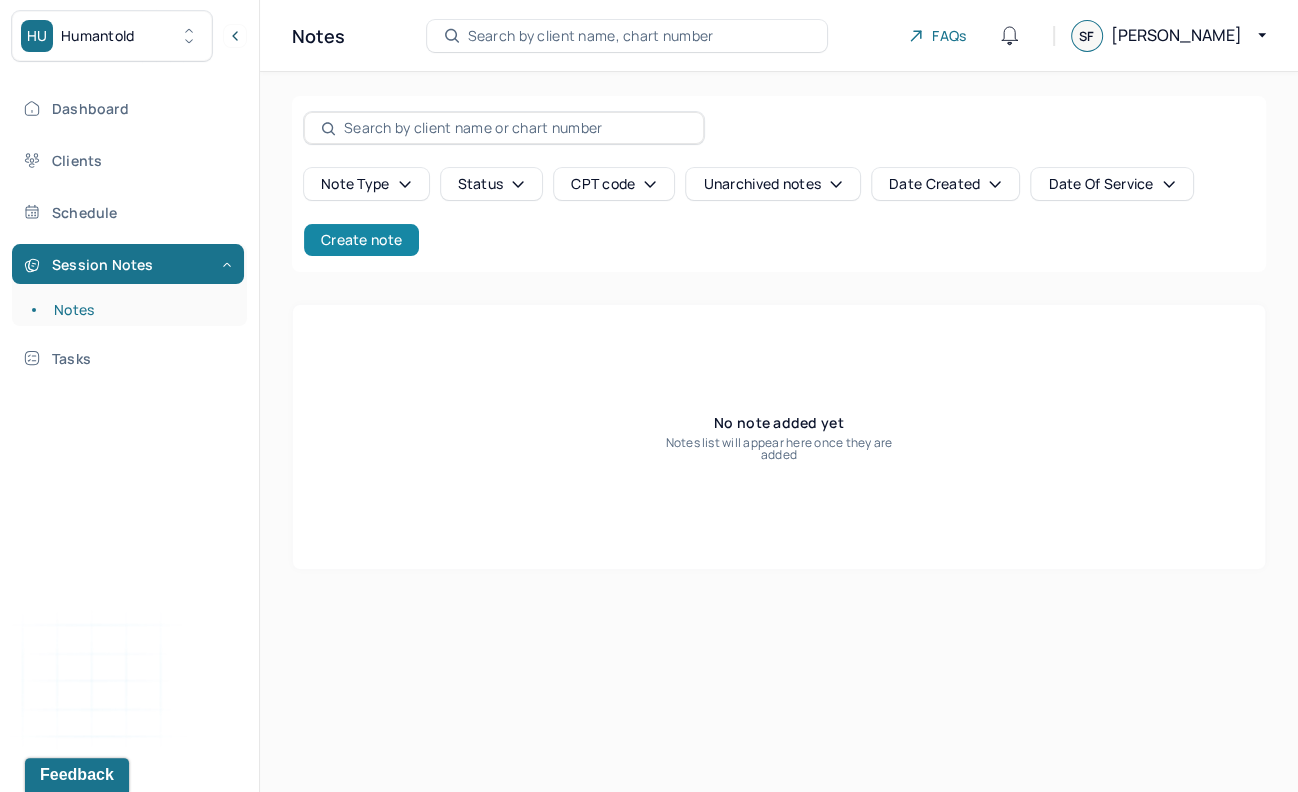click on "Create note" at bounding box center (361, 240) 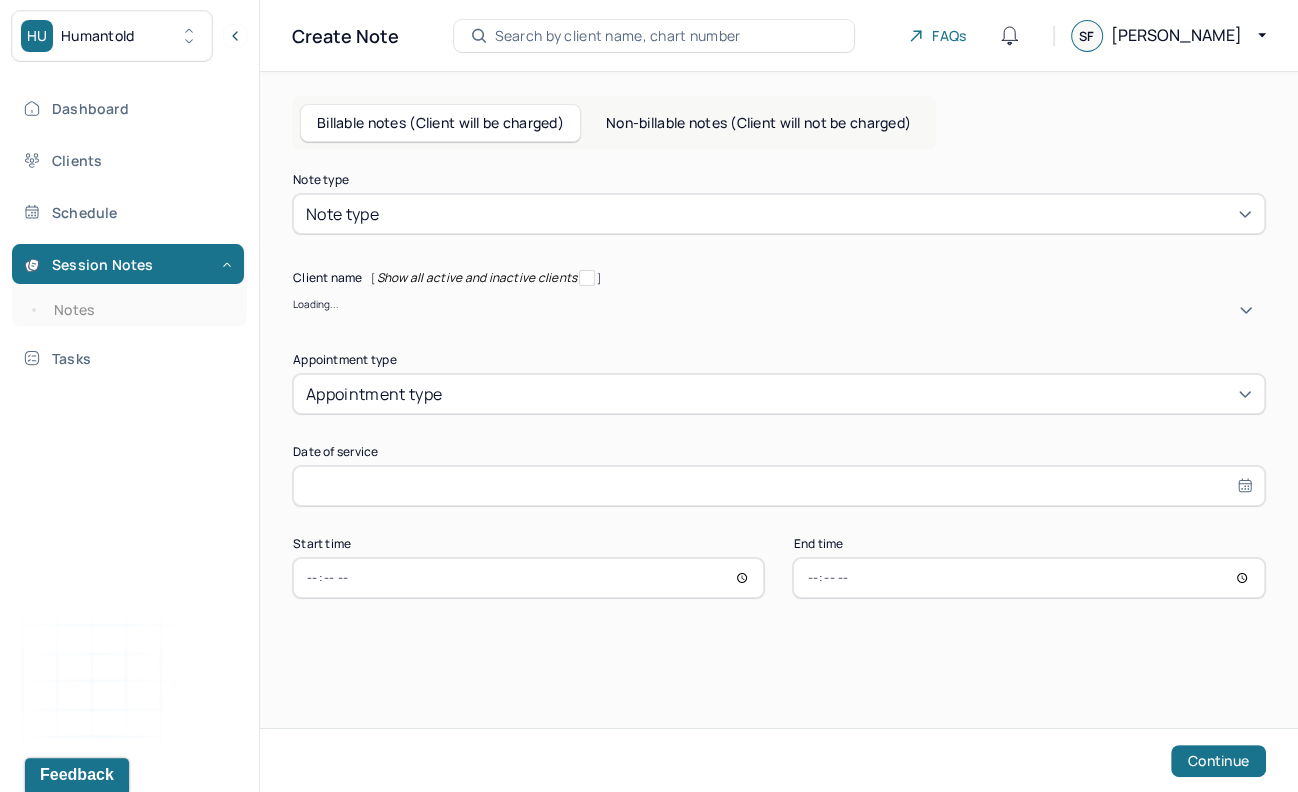 click on "Note type Note type Client name [ Show all active and inactive clients ] Loading... Appointment type Appointment type Date of service Start time End time   Continue" at bounding box center (779, 386) 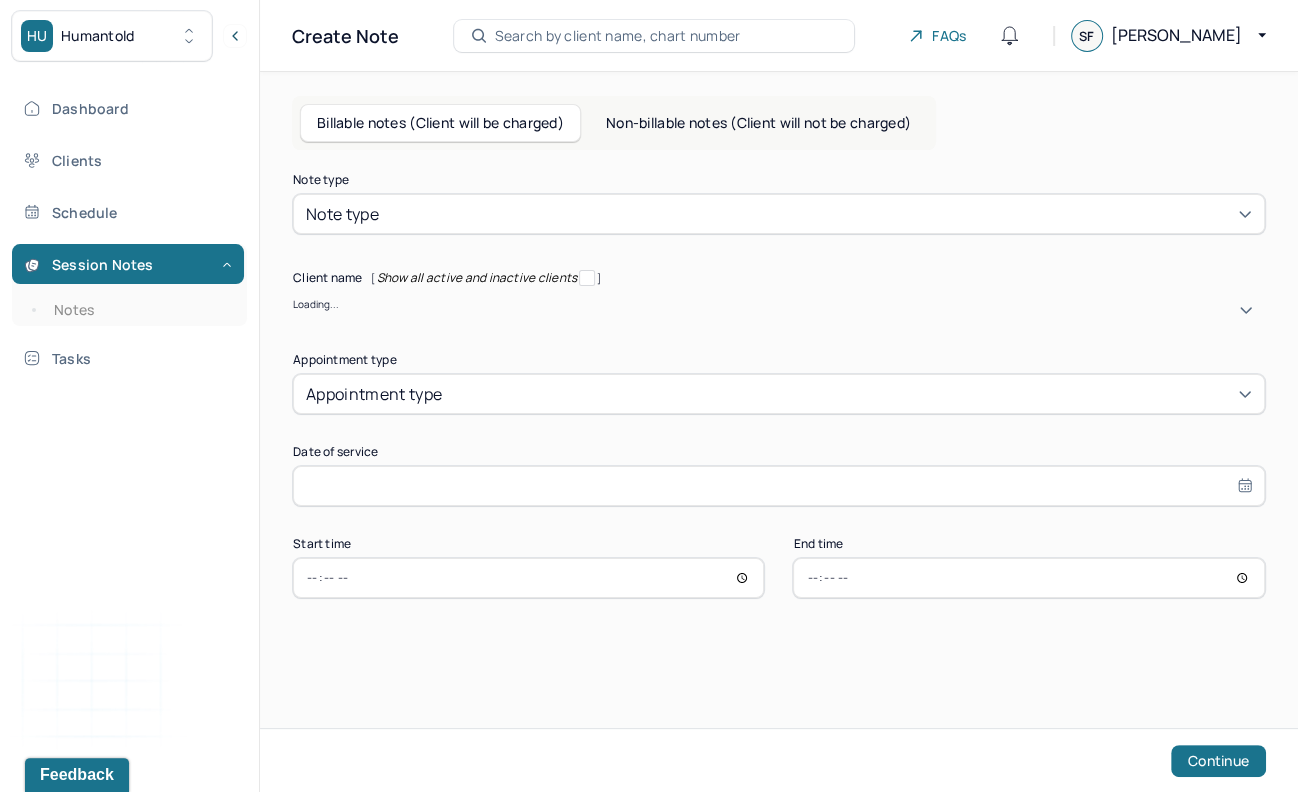 click at bounding box center [483, 214] 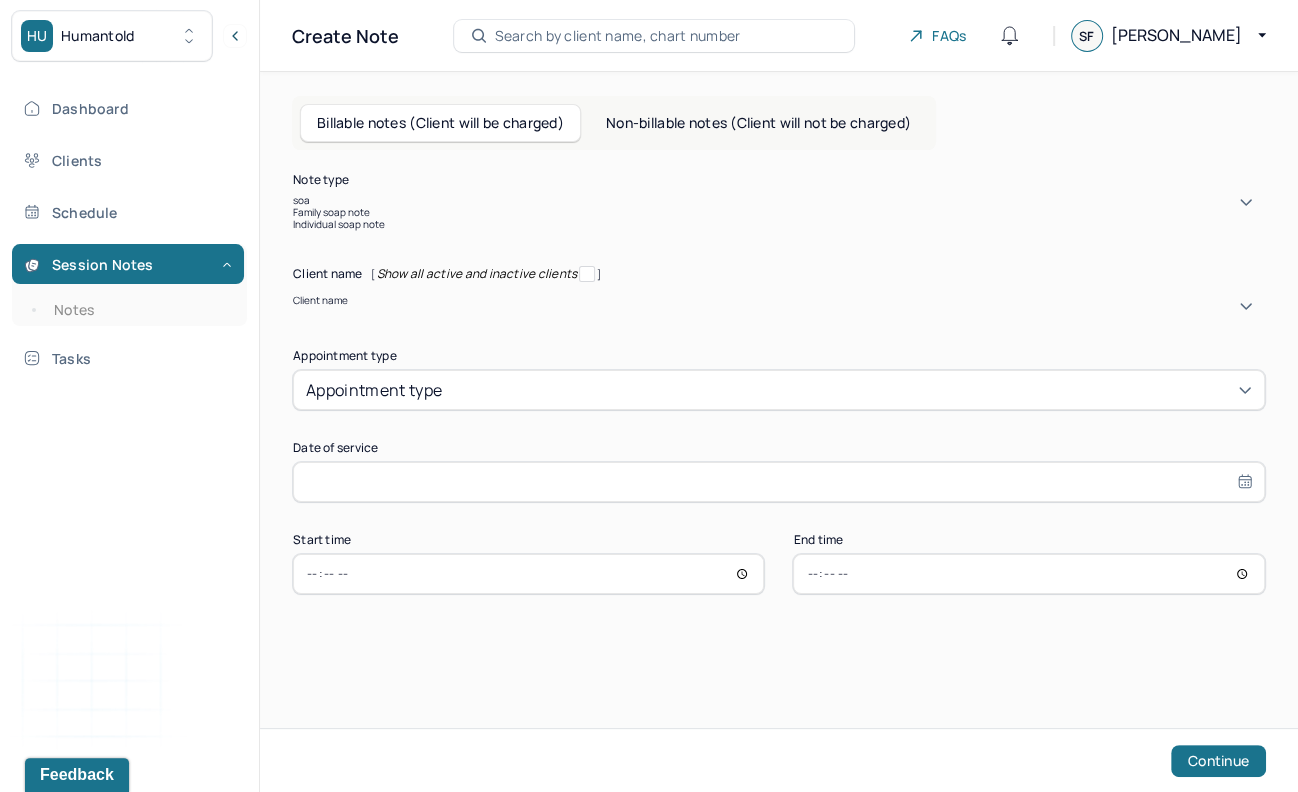 type on "soap" 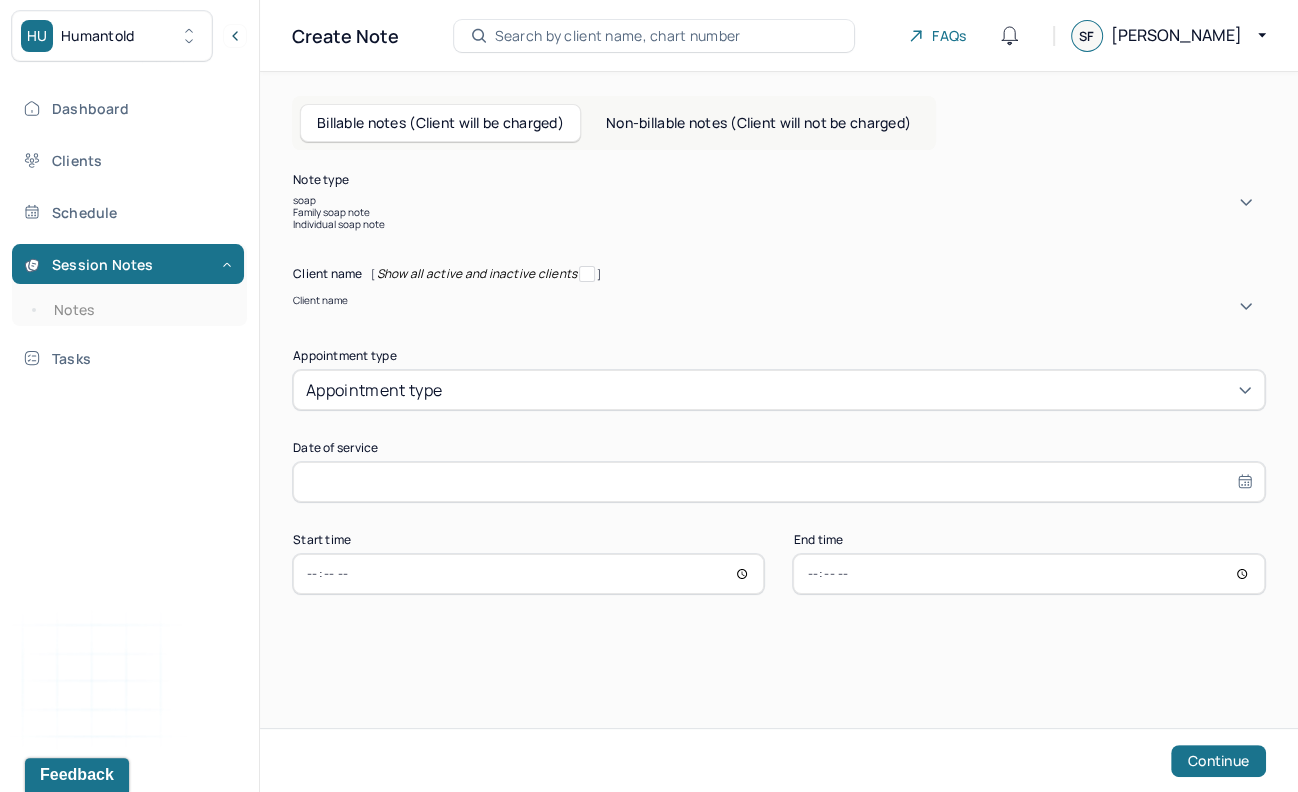 click on "Individual soap note" at bounding box center (779, 224) 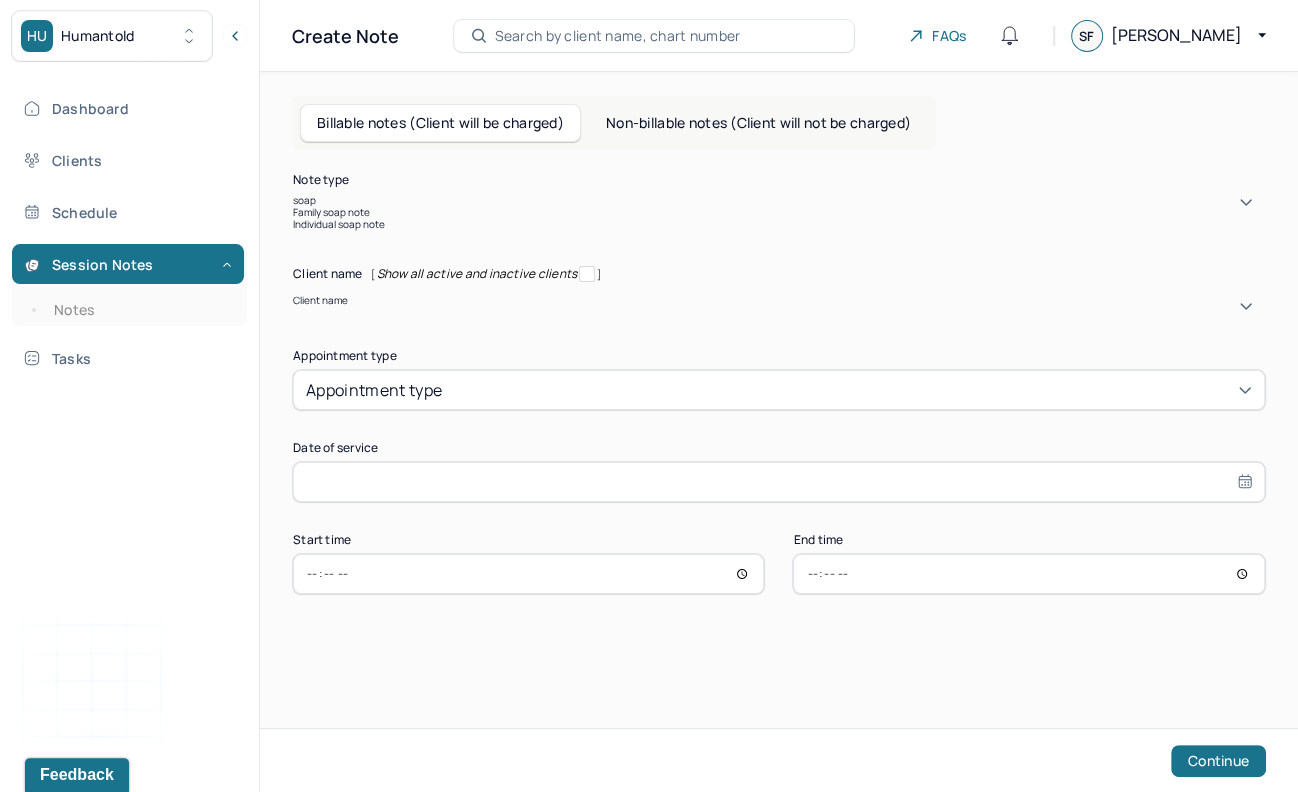 type 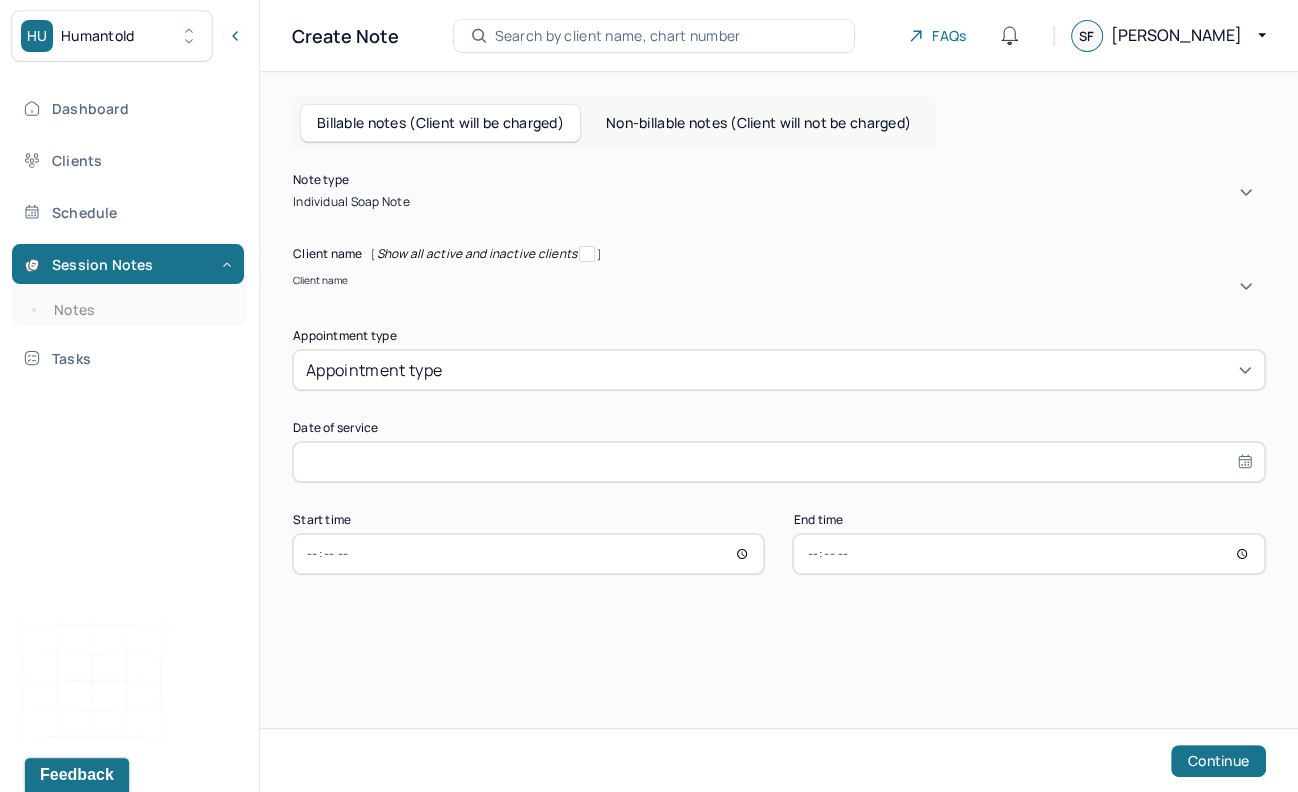 click at bounding box center (779, 292) 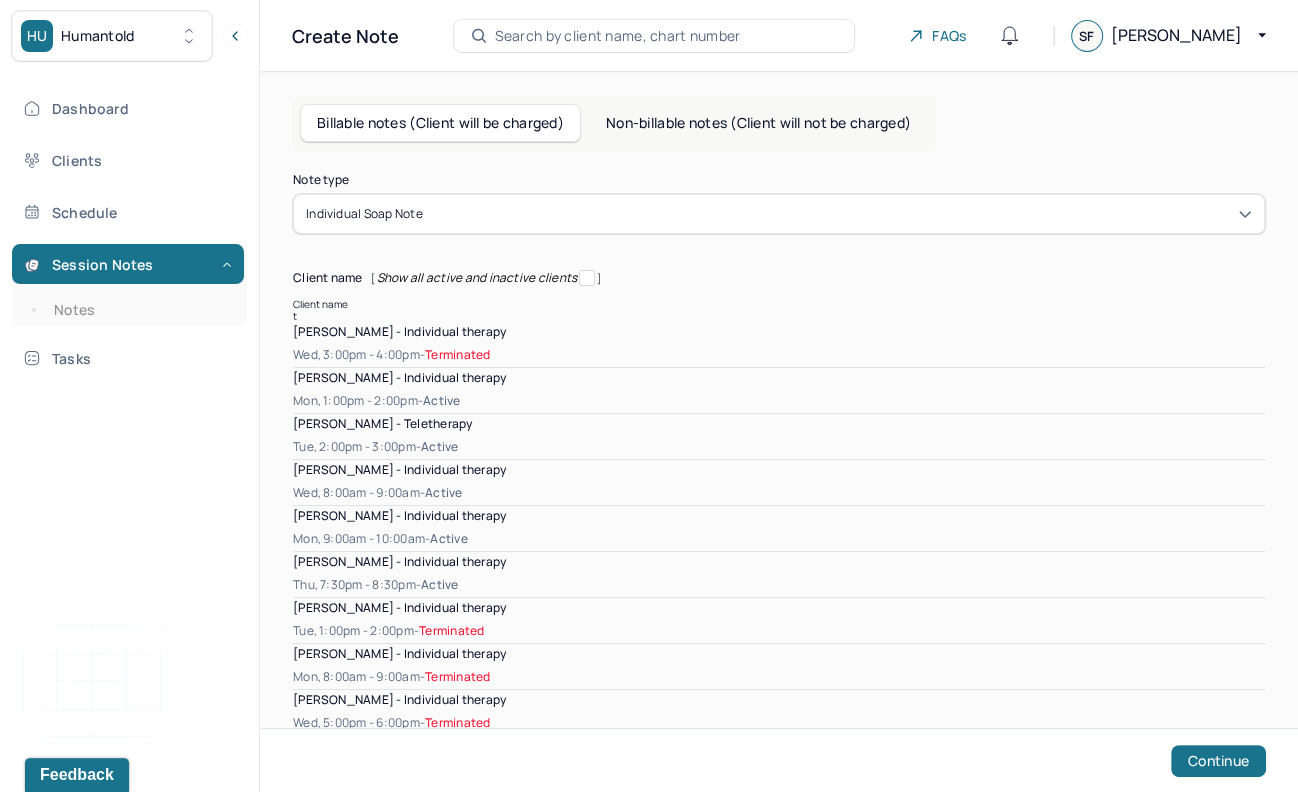 type on "tr" 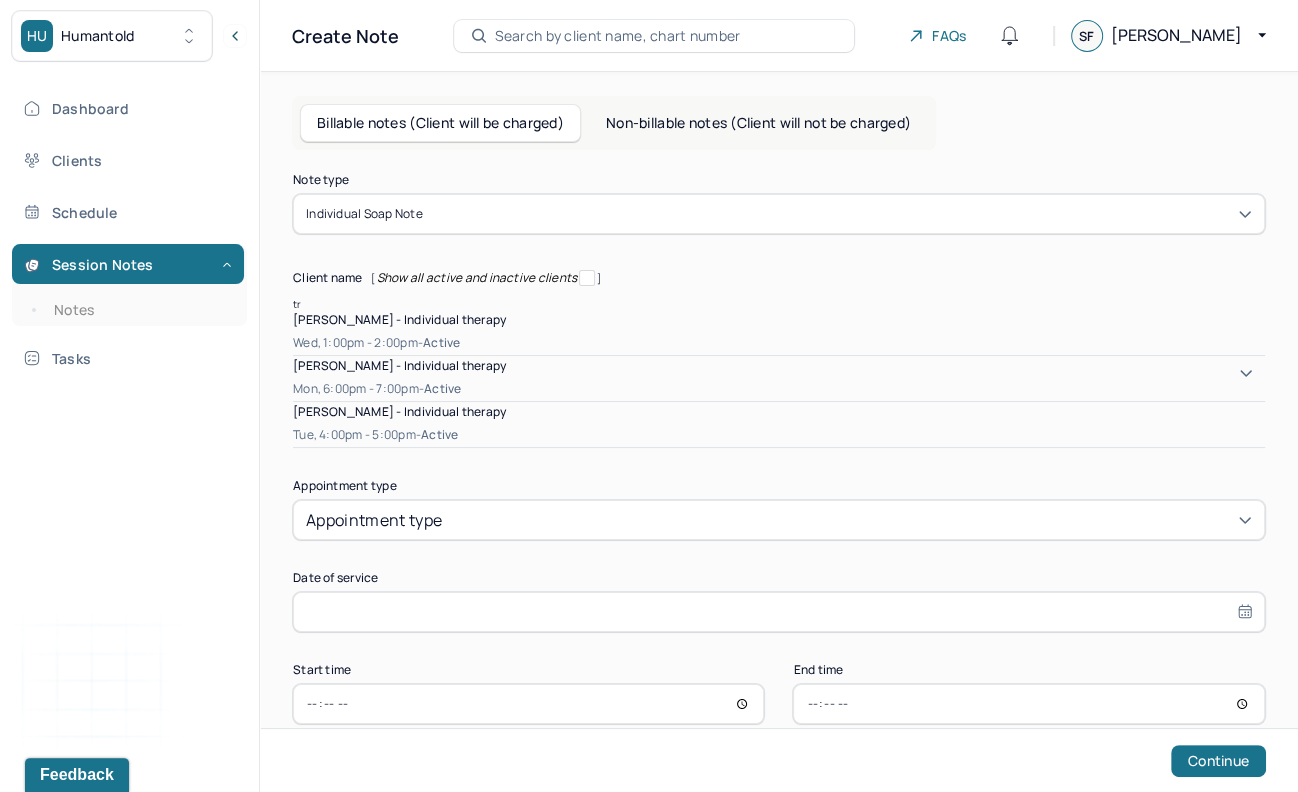 click on "[PERSON_NAME] - Individual therapy Tue, 4:00pm - 5:00pm  -  active" at bounding box center [779, 425] 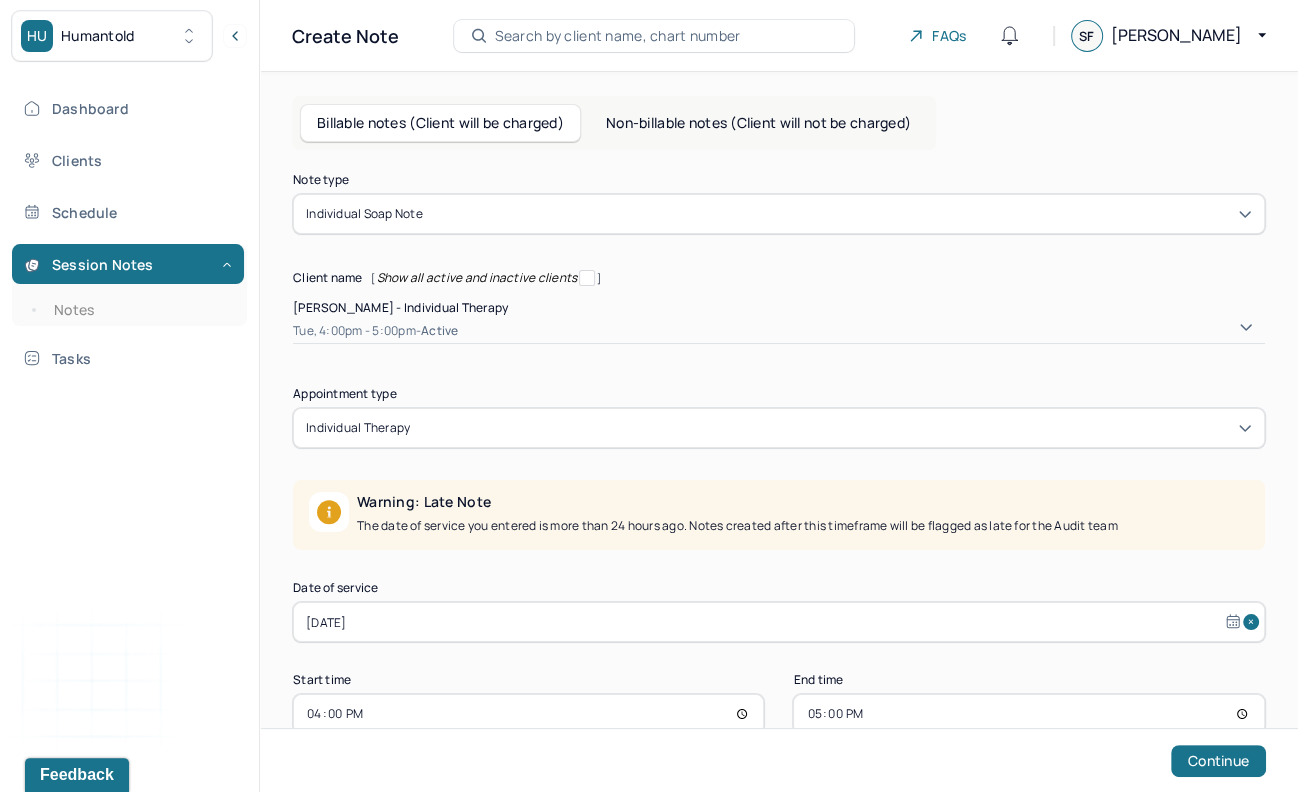 click on "Appointment type individual therapy" at bounding box center [779, 418] 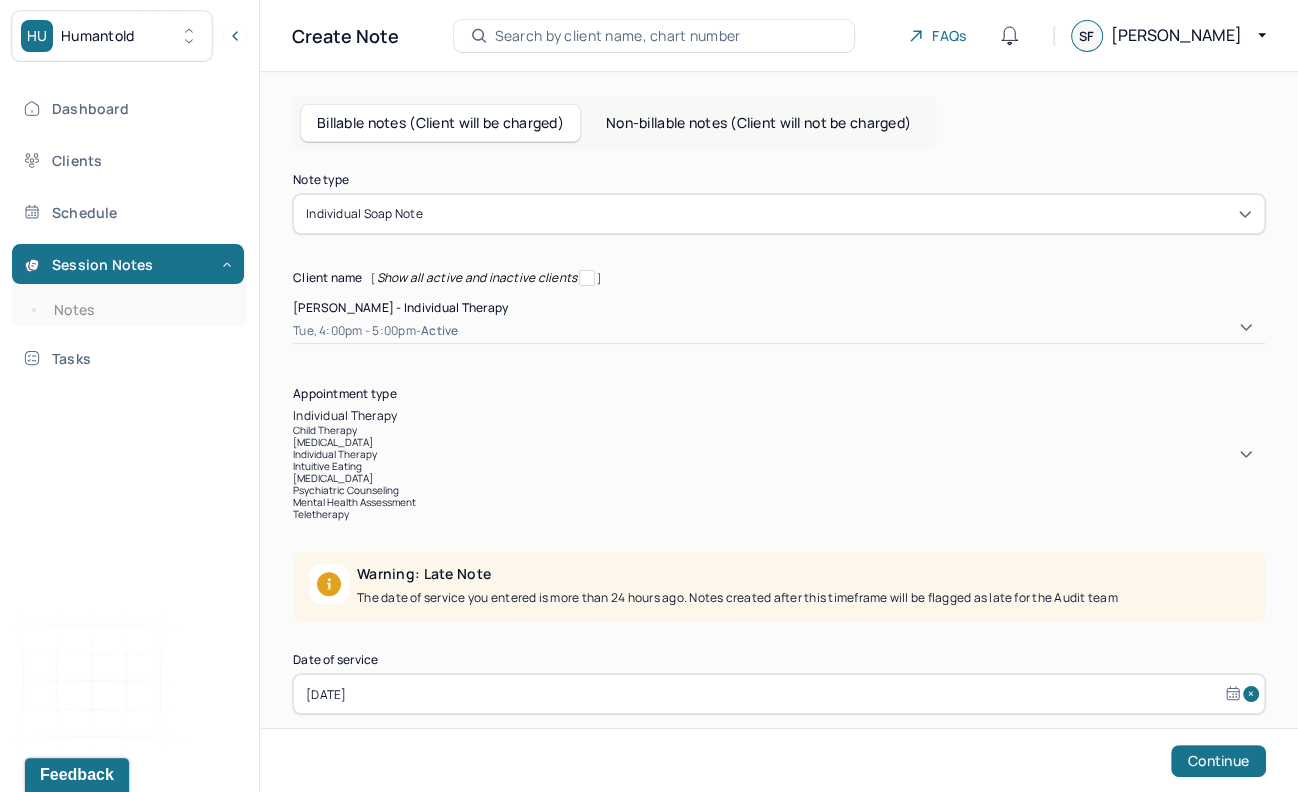 click on "individual therapy" at bounding box center [779, 416] 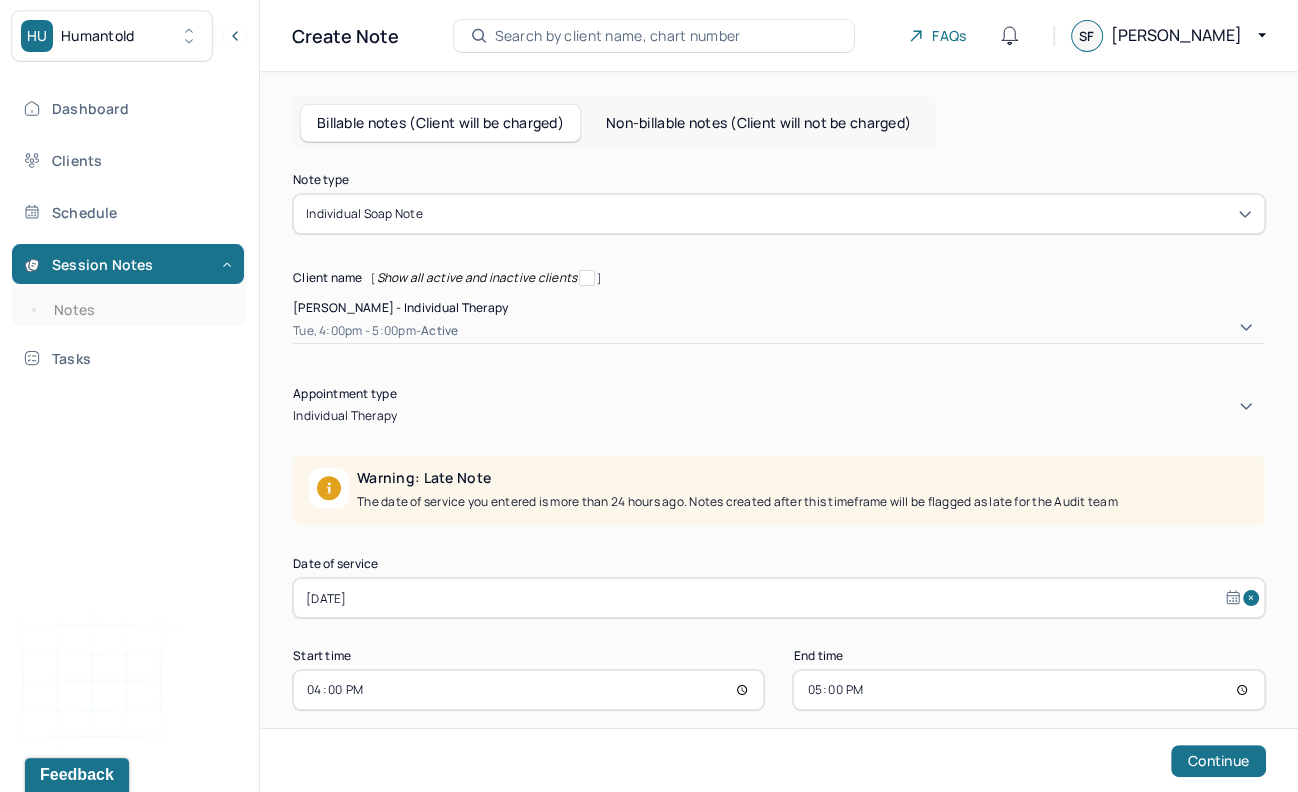 scroll, scrollTop: 36, scrollLeft: 0, axis: vertical 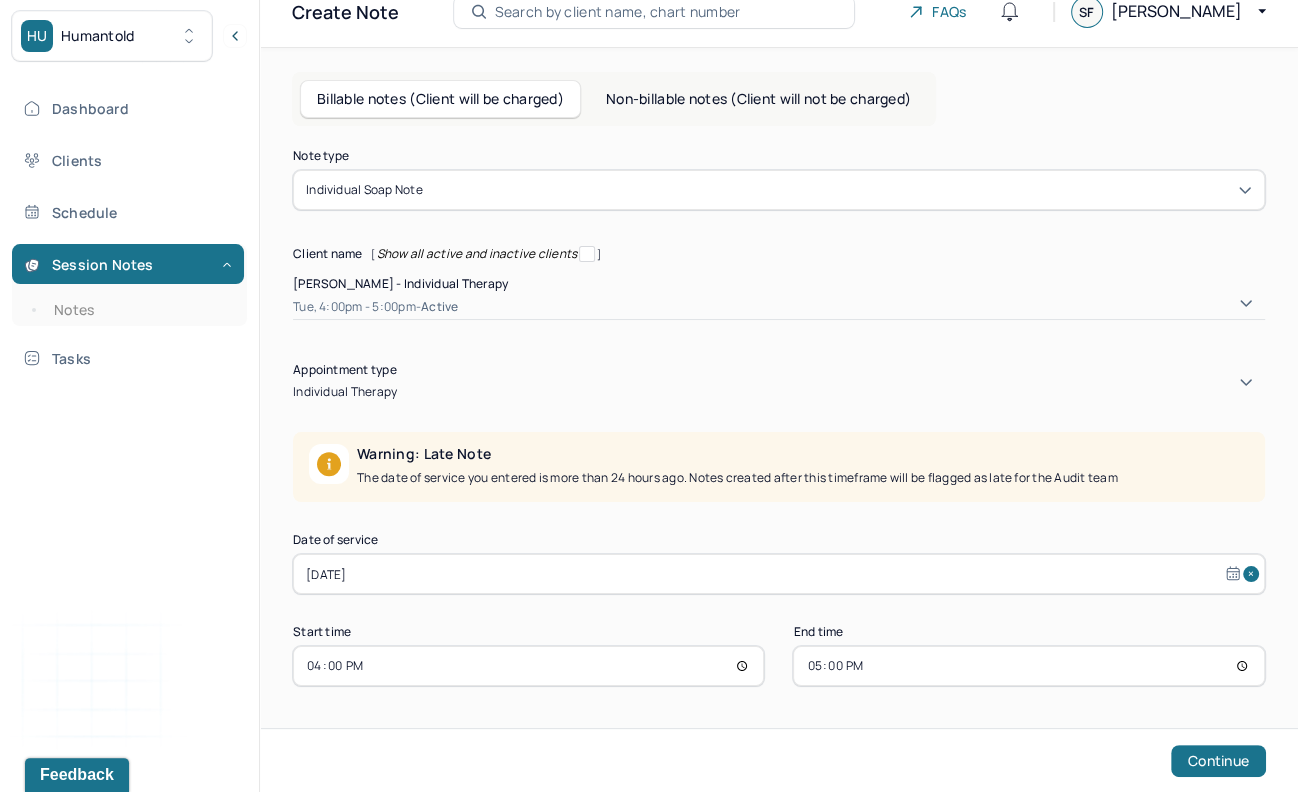 click on "[DATE]" at bounding box center (779, 574) 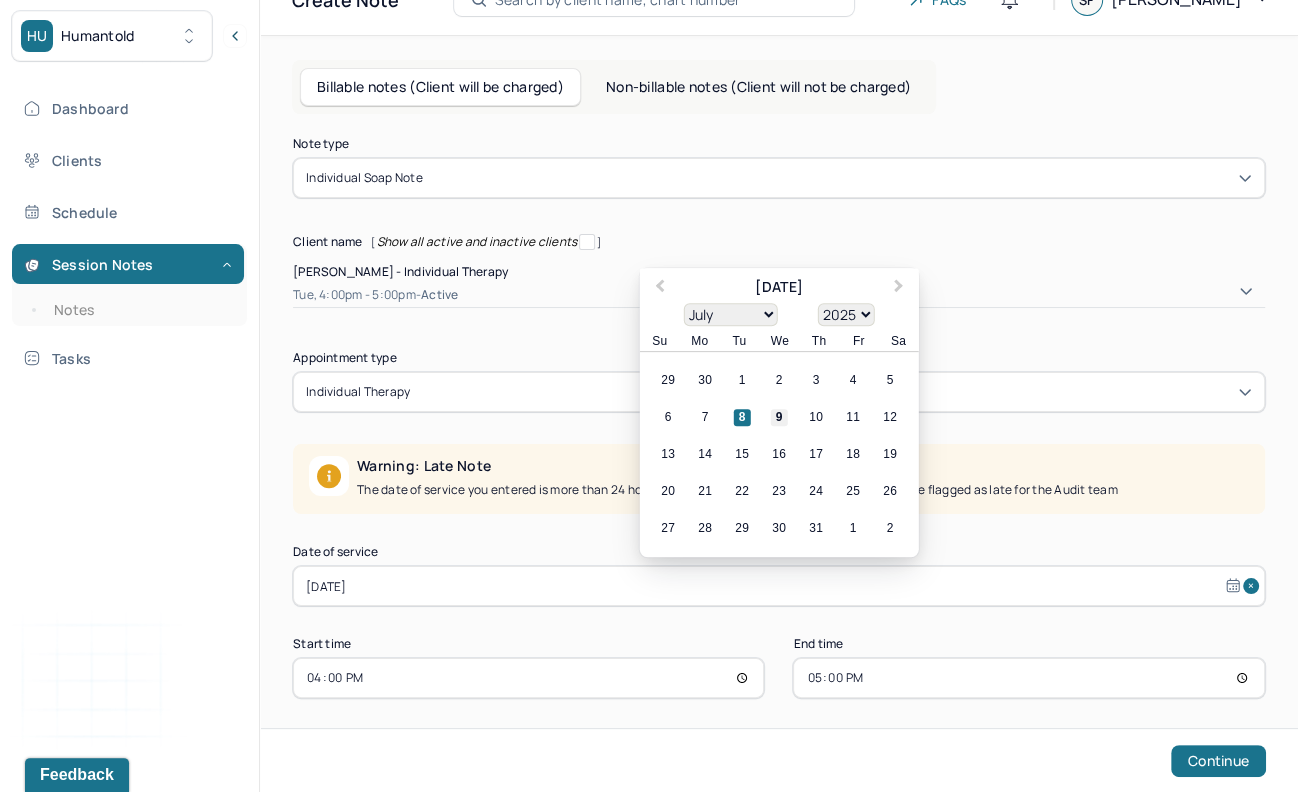 click on "9" at bounding box center [779, 418] 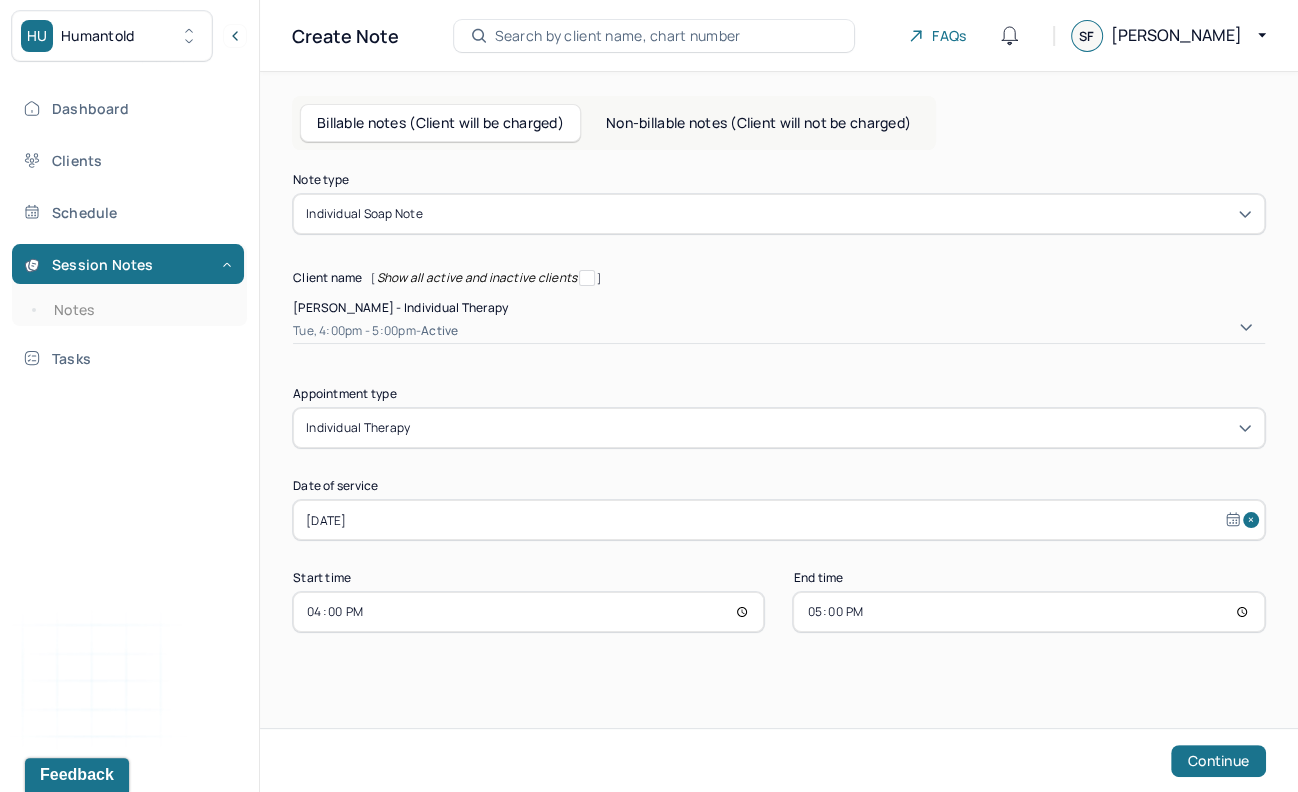 click on "16:00" at bounding box center [528, 612] 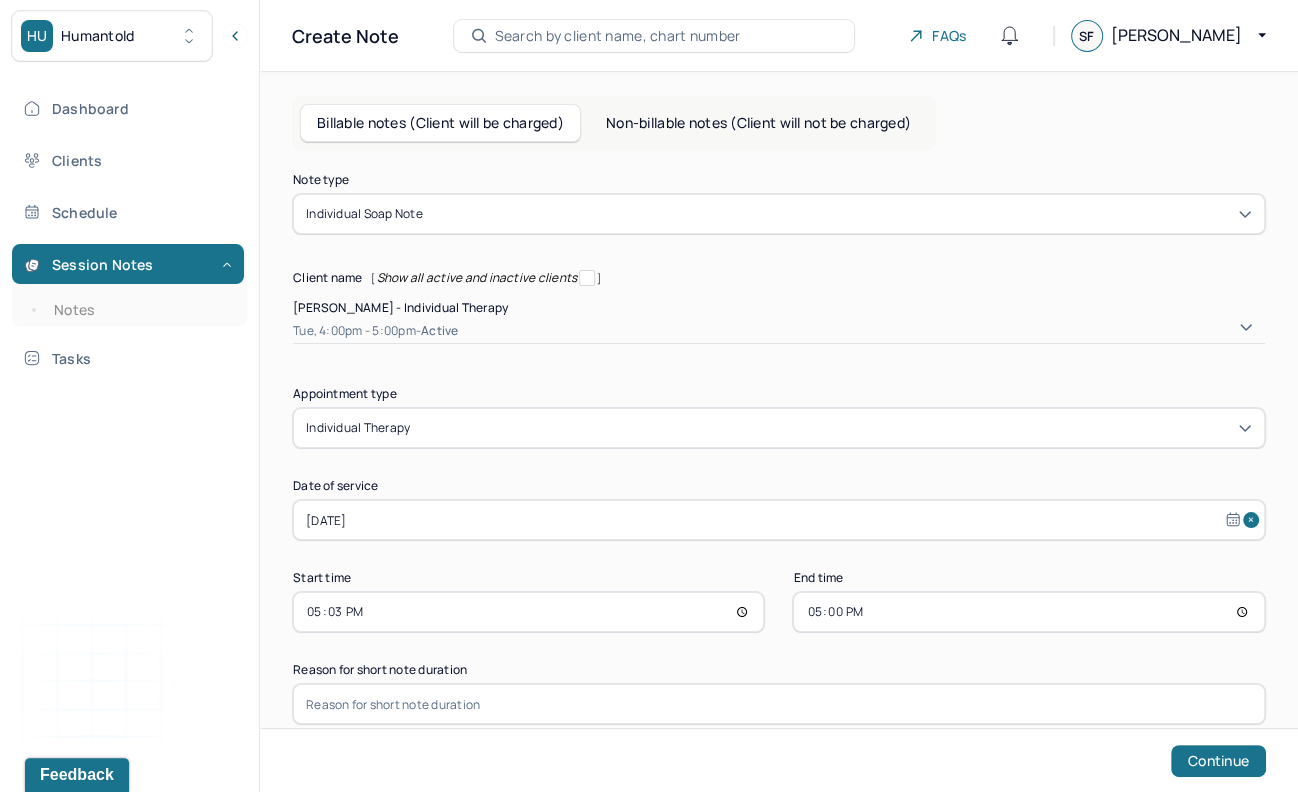 type on "17:30" 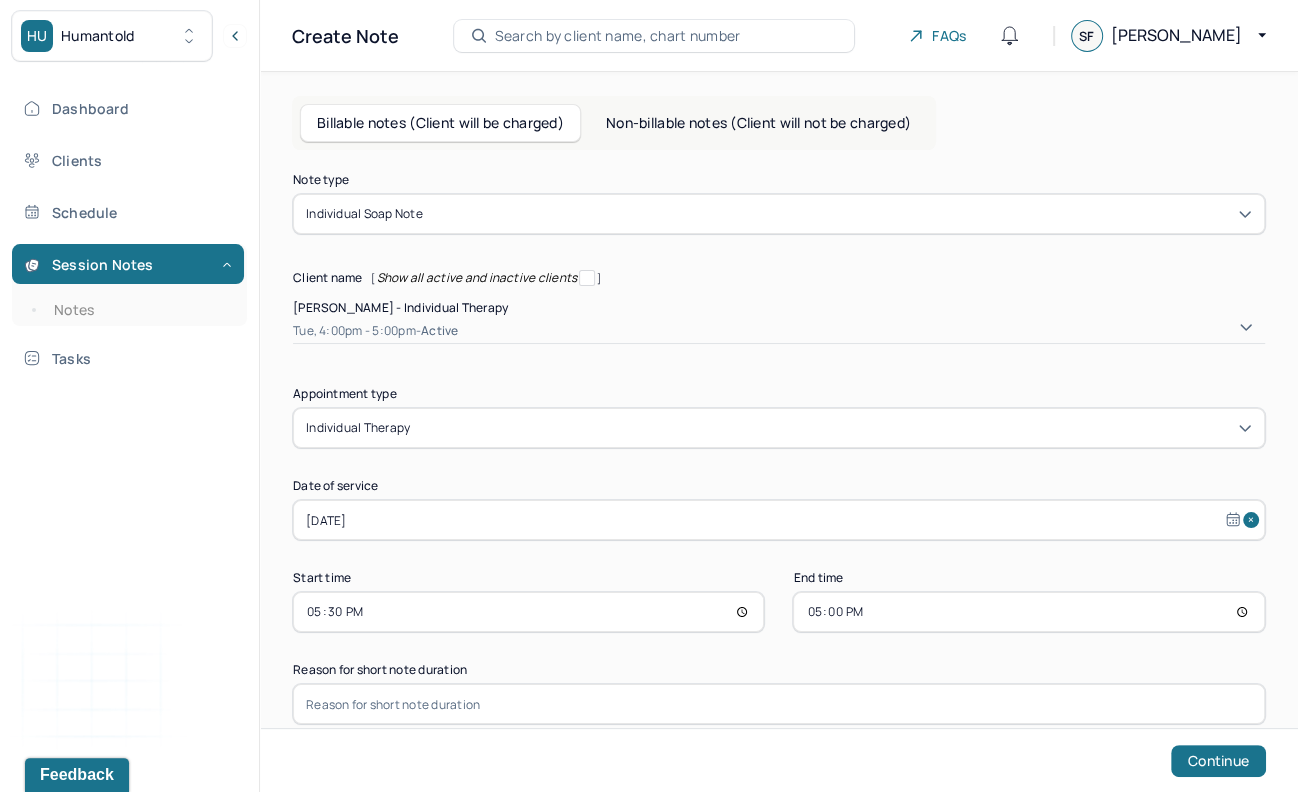 click on "17:00" at bounding box center (1028, 612) 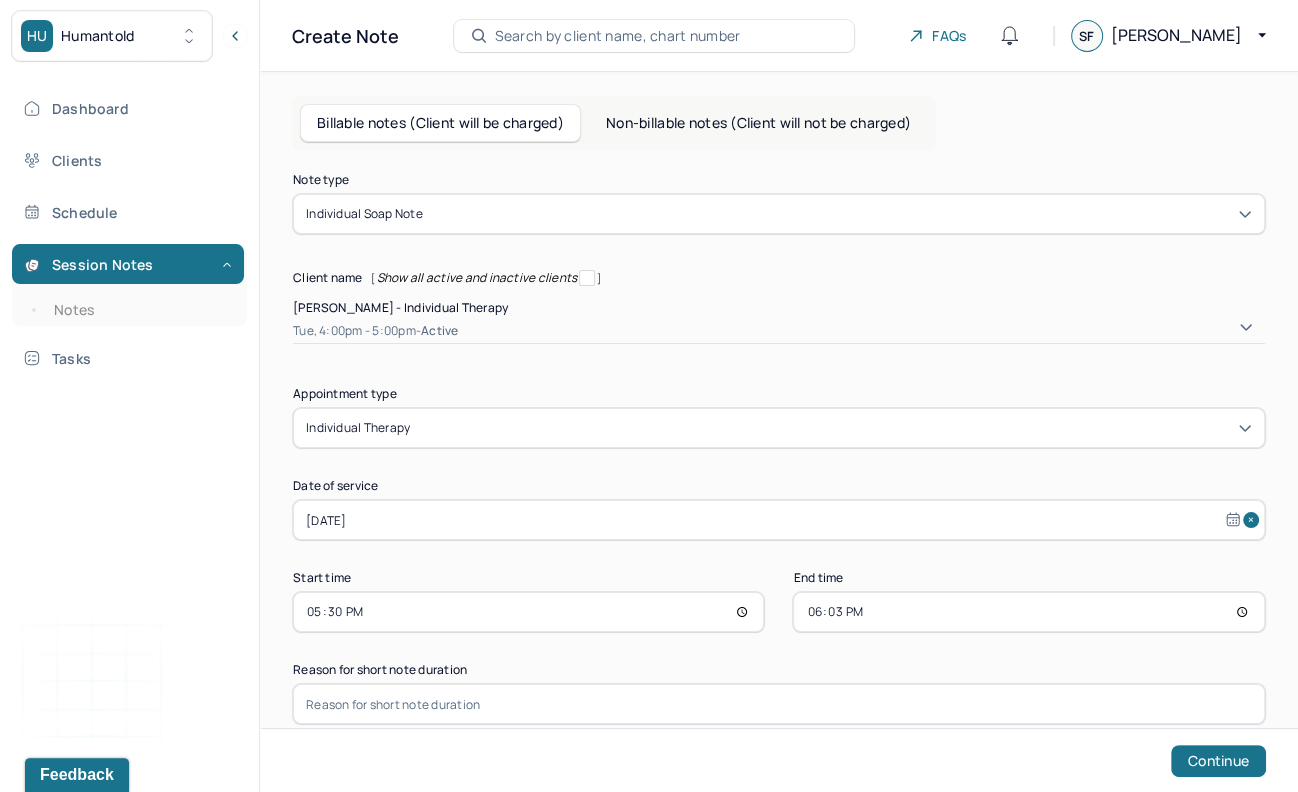 type on "18:30" 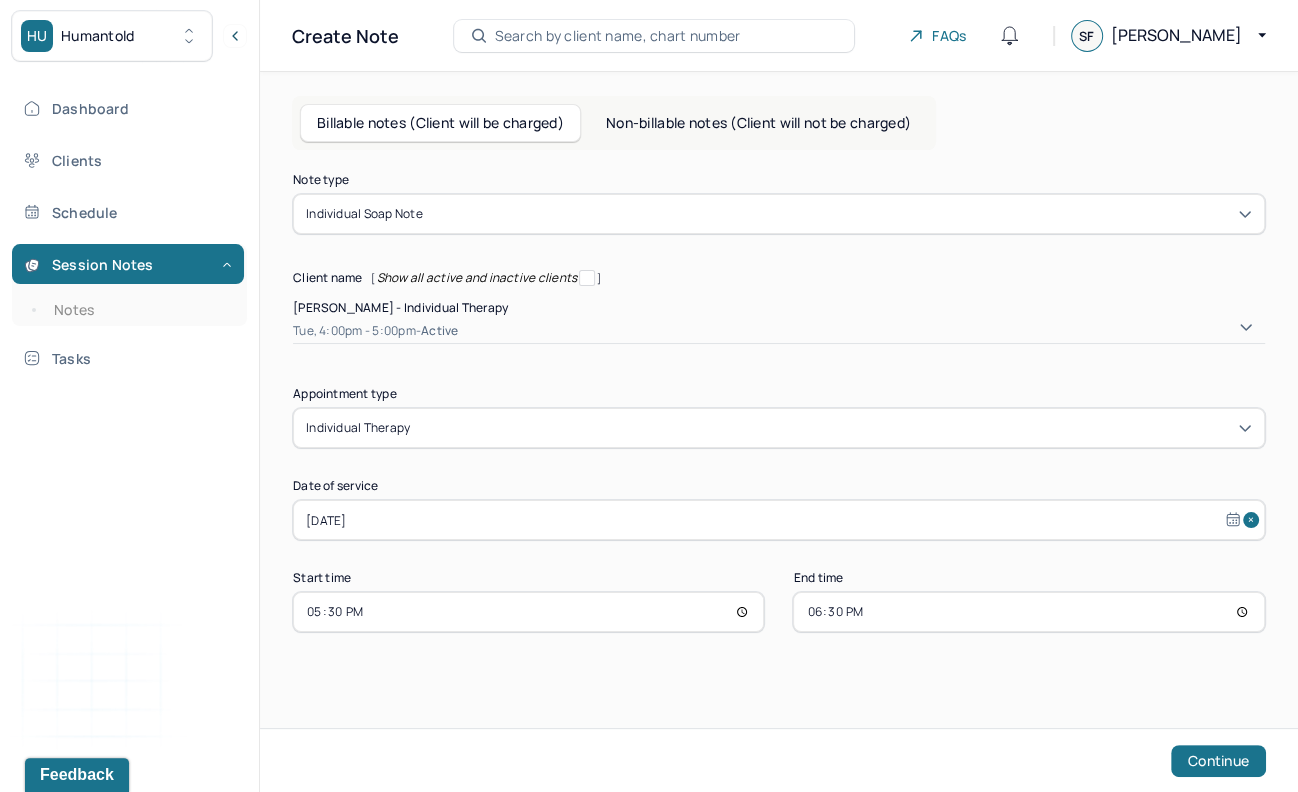 click on "Note type Individual soap note Client name [ Show all active and inactive clients ] [PERSON_NAME] - Individual therapy Tue, 4:00pm - 5:00pm  -  active Supervisee name [PERSON_NAME] Appointment type individual therapy Date of service [DATE] Start time 17:30 End time 18:30   Continue" at bounding box center (779, 444) 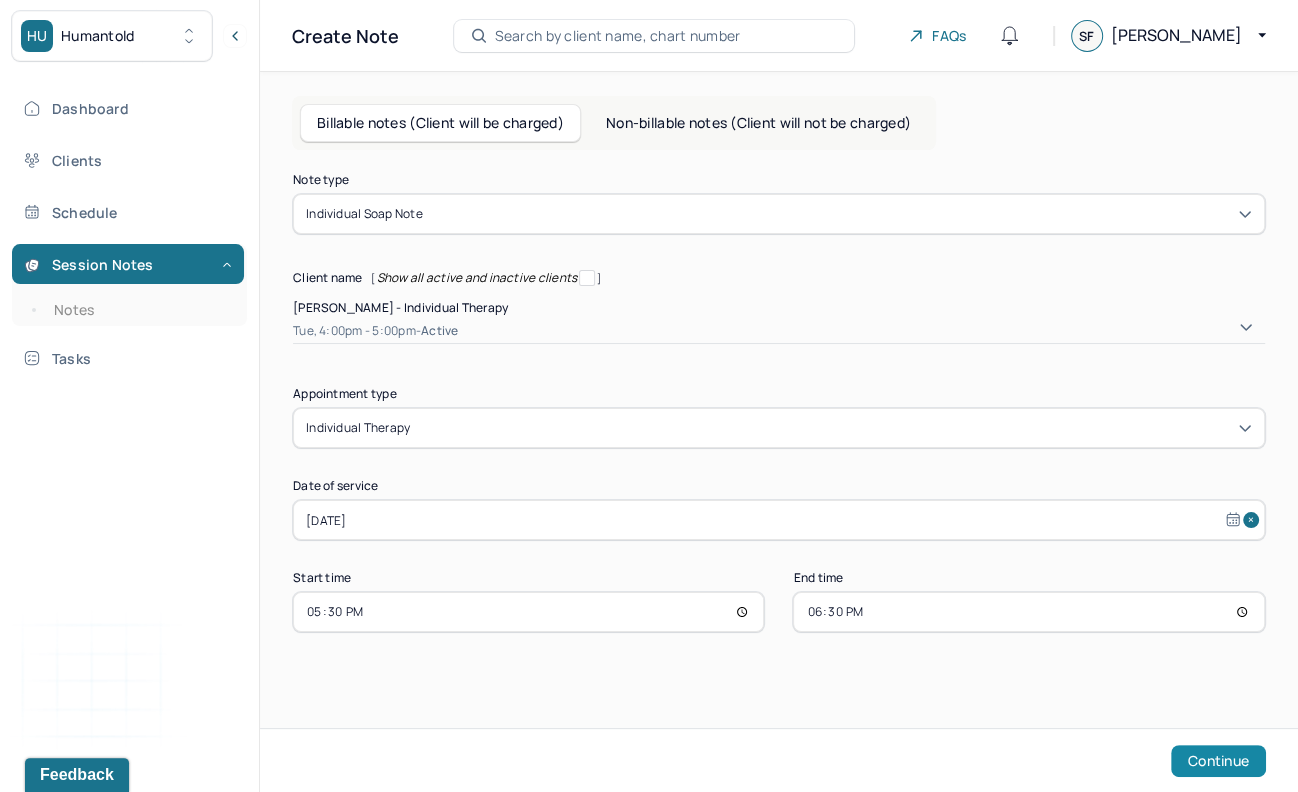 click on "Continue" at bounding box center (1218, 761) 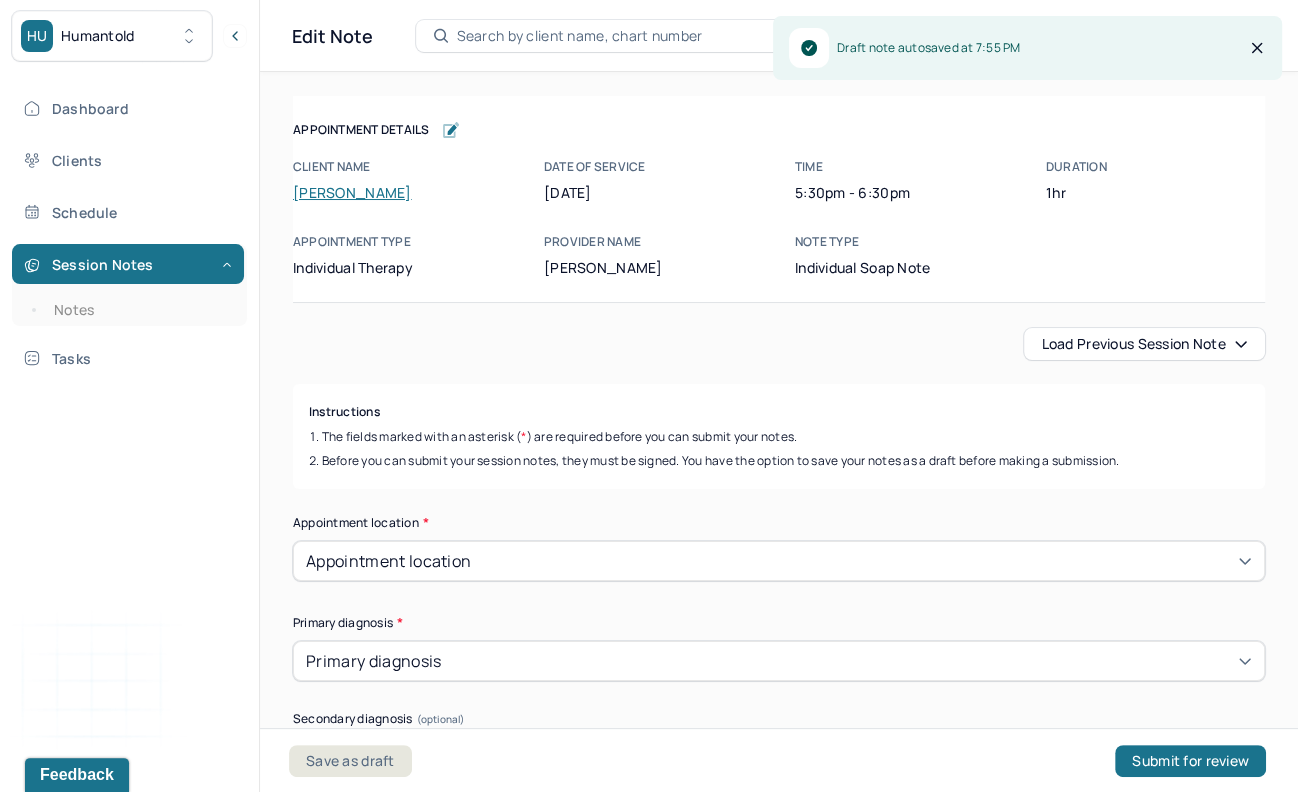 click on "Load previous session note" at bounding box center [1144, 344] 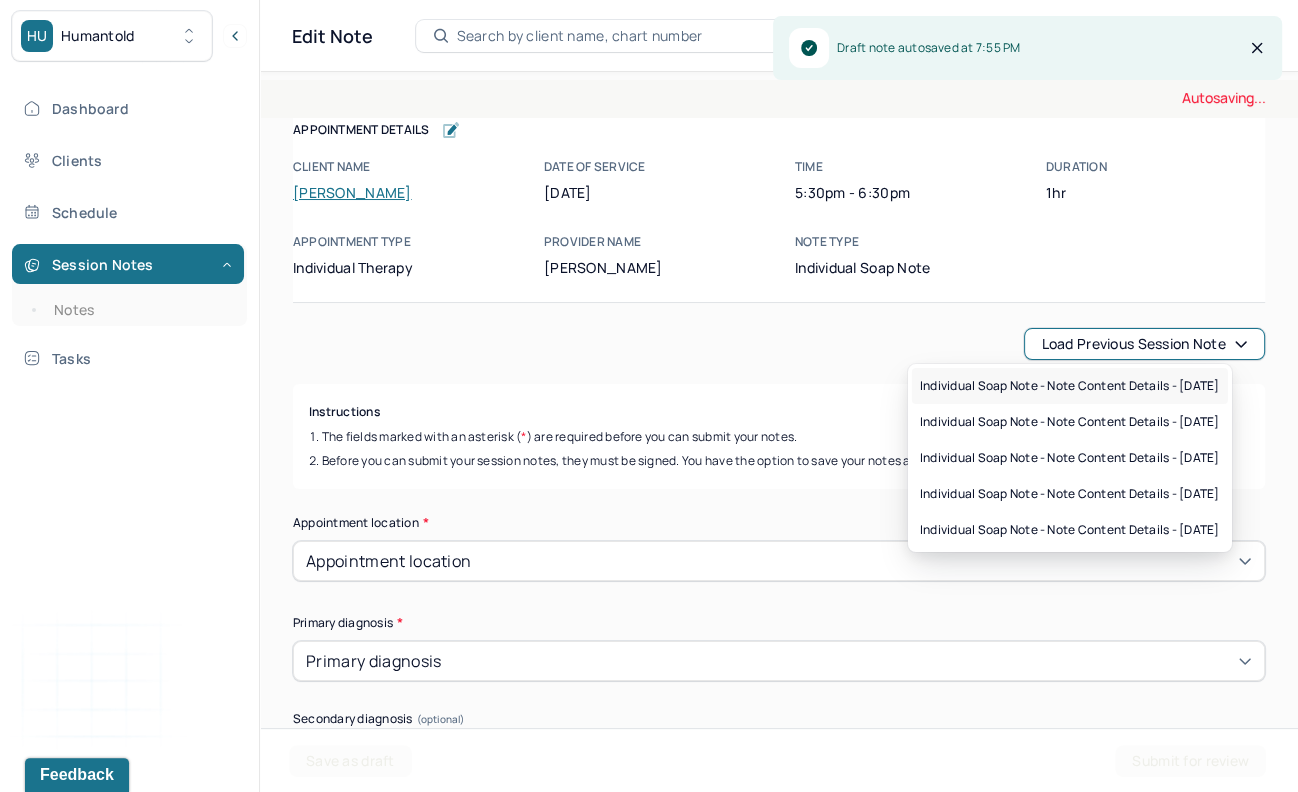 click on "Individual soap note   - Note content Details -   [DATE]" at bounding box center [1070, 386] 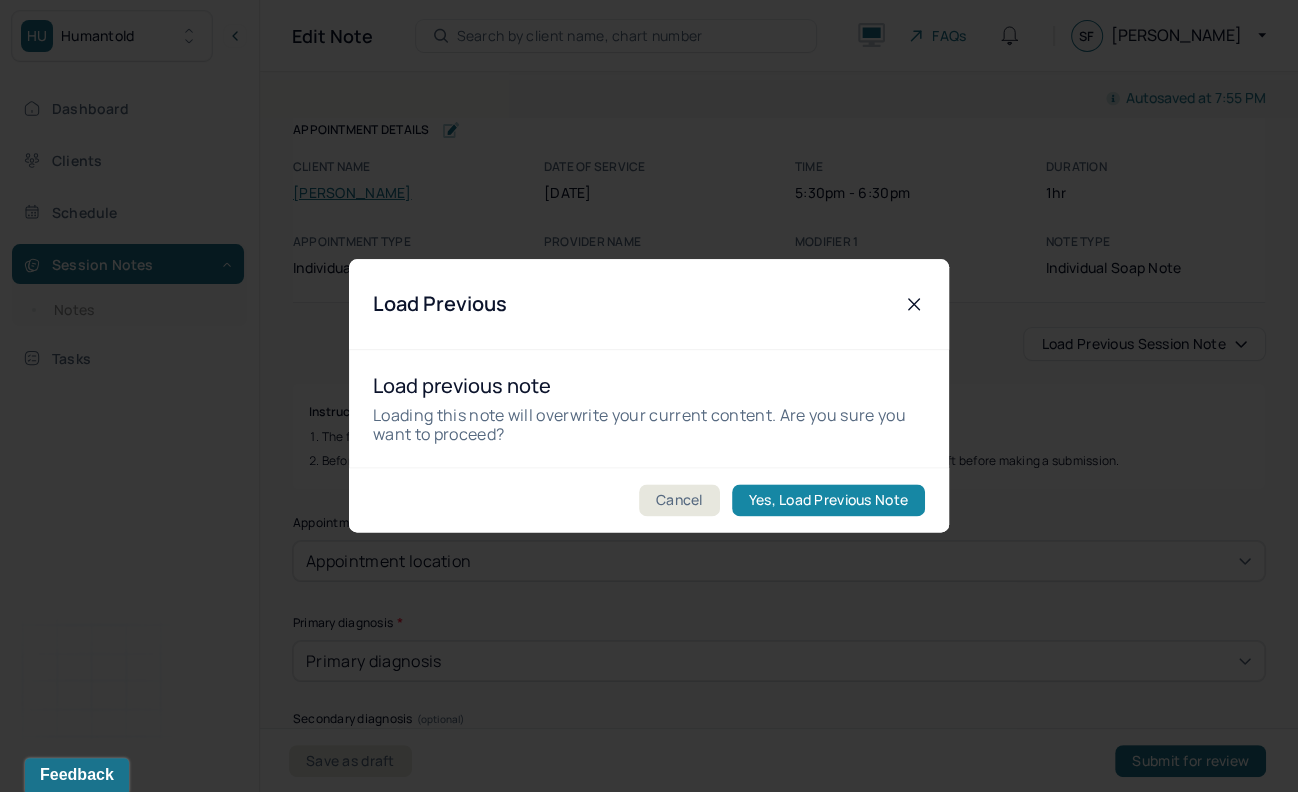 click on "Yes, Load Previous Note" at bounding box center [828, 501] 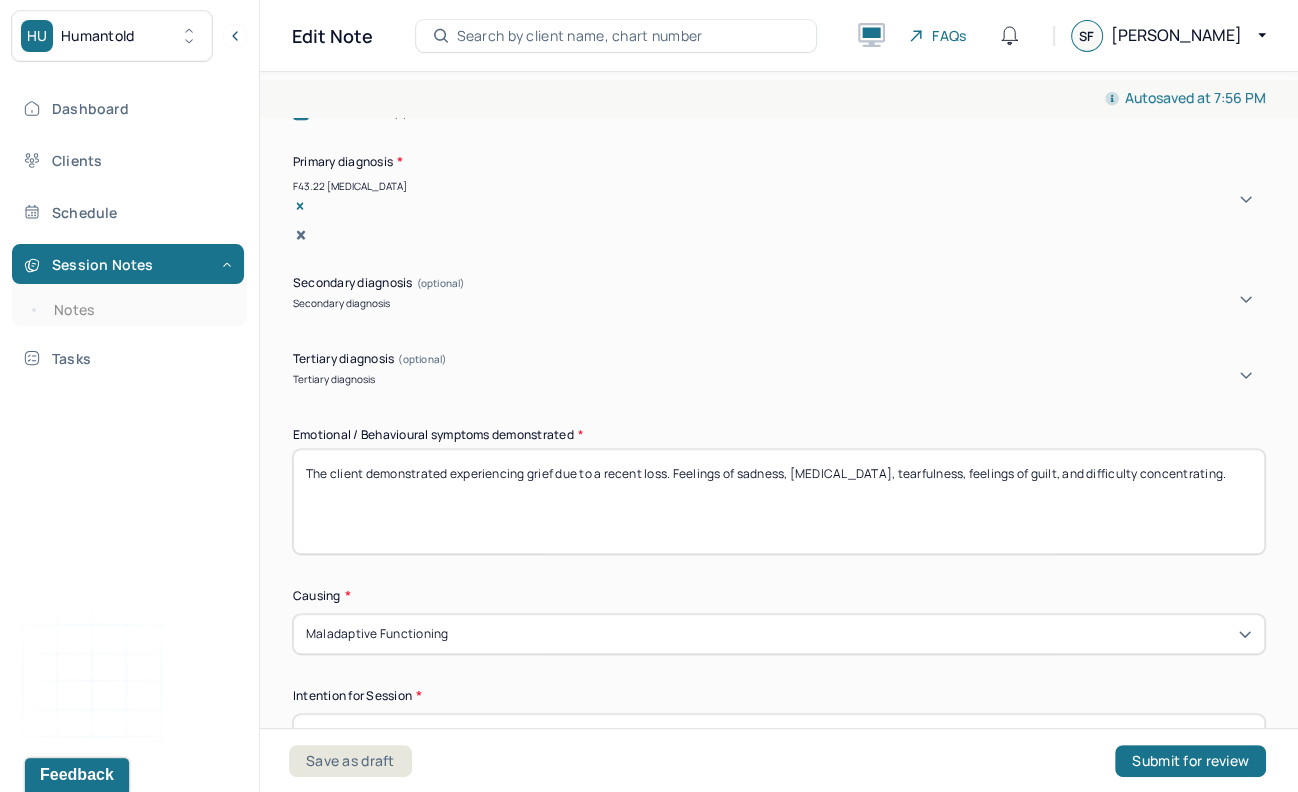 scroll, scrollTop: 723, scrollLeft: 0, axis: vertical 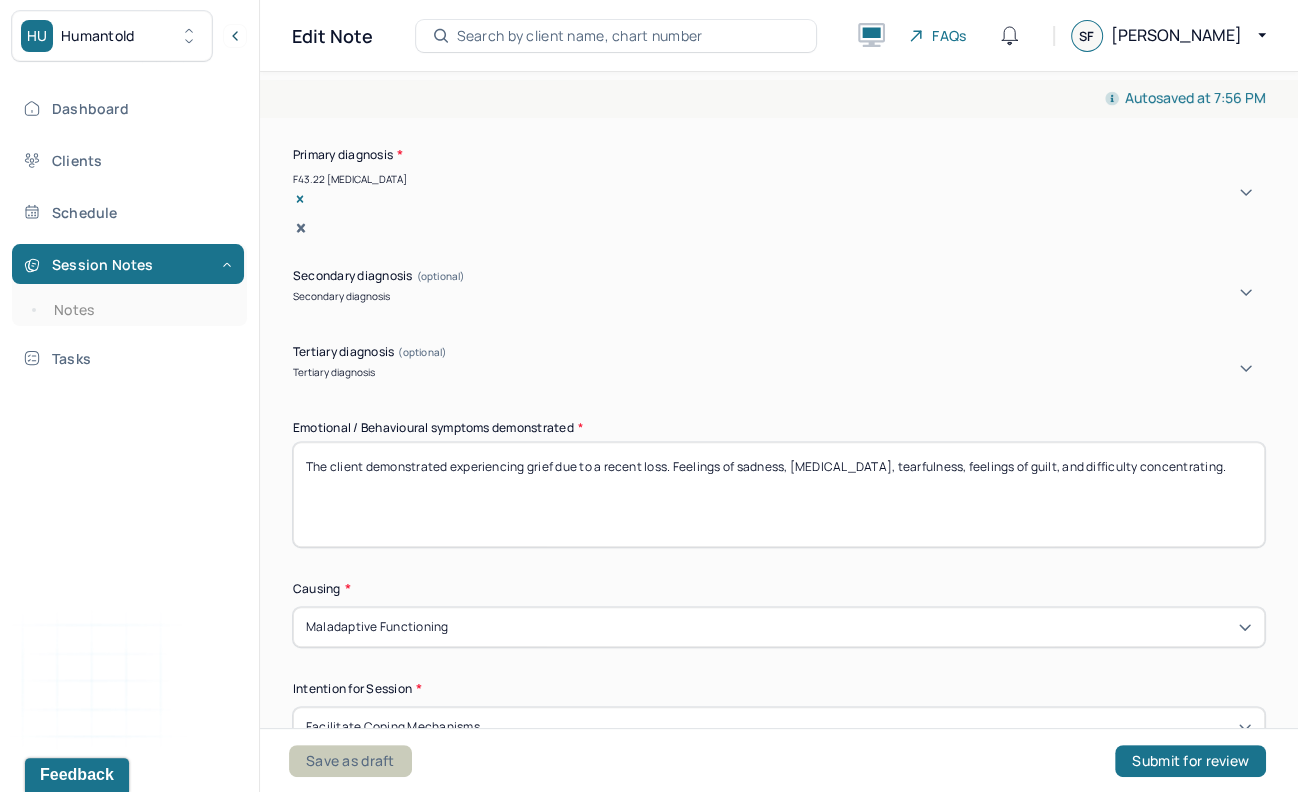 click on "Save as draft" at bounding box center [350, 761] 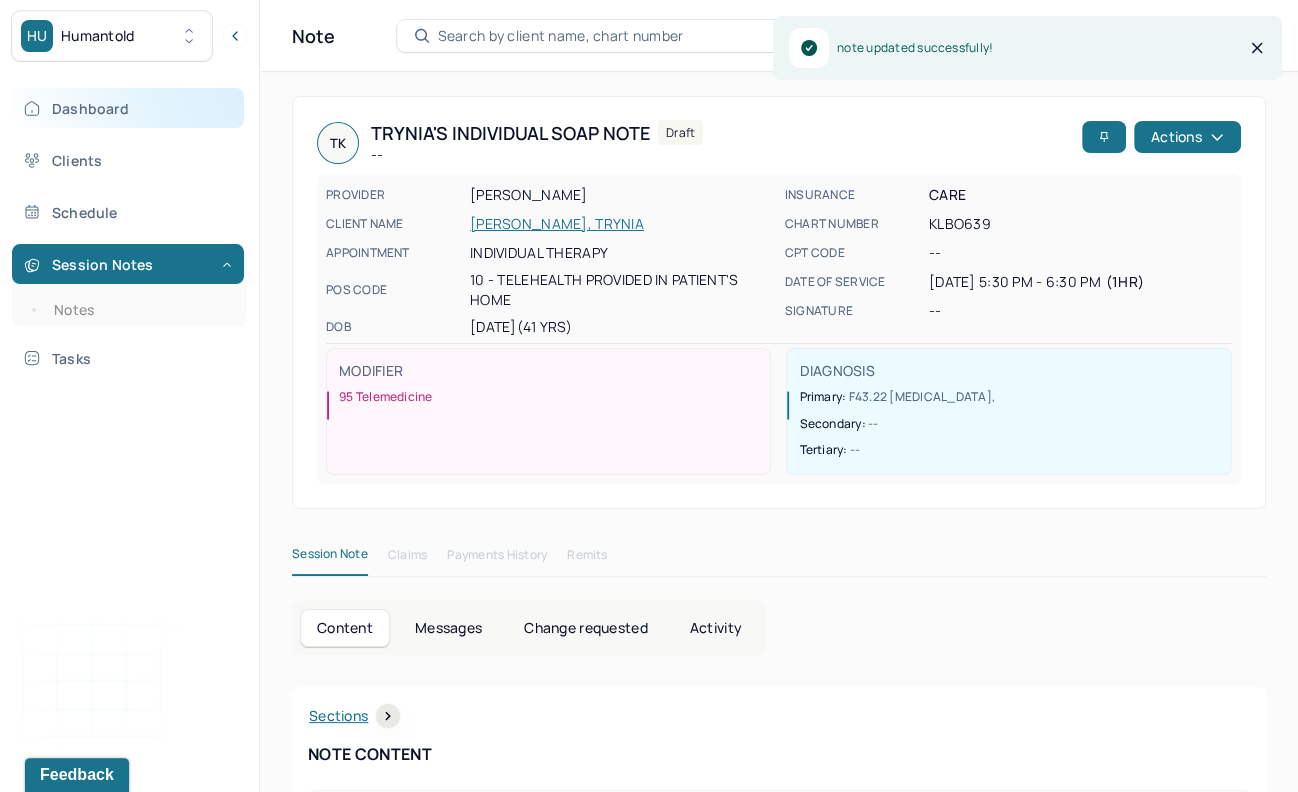 click on "Dashboard" at bounding box center [128, 108] 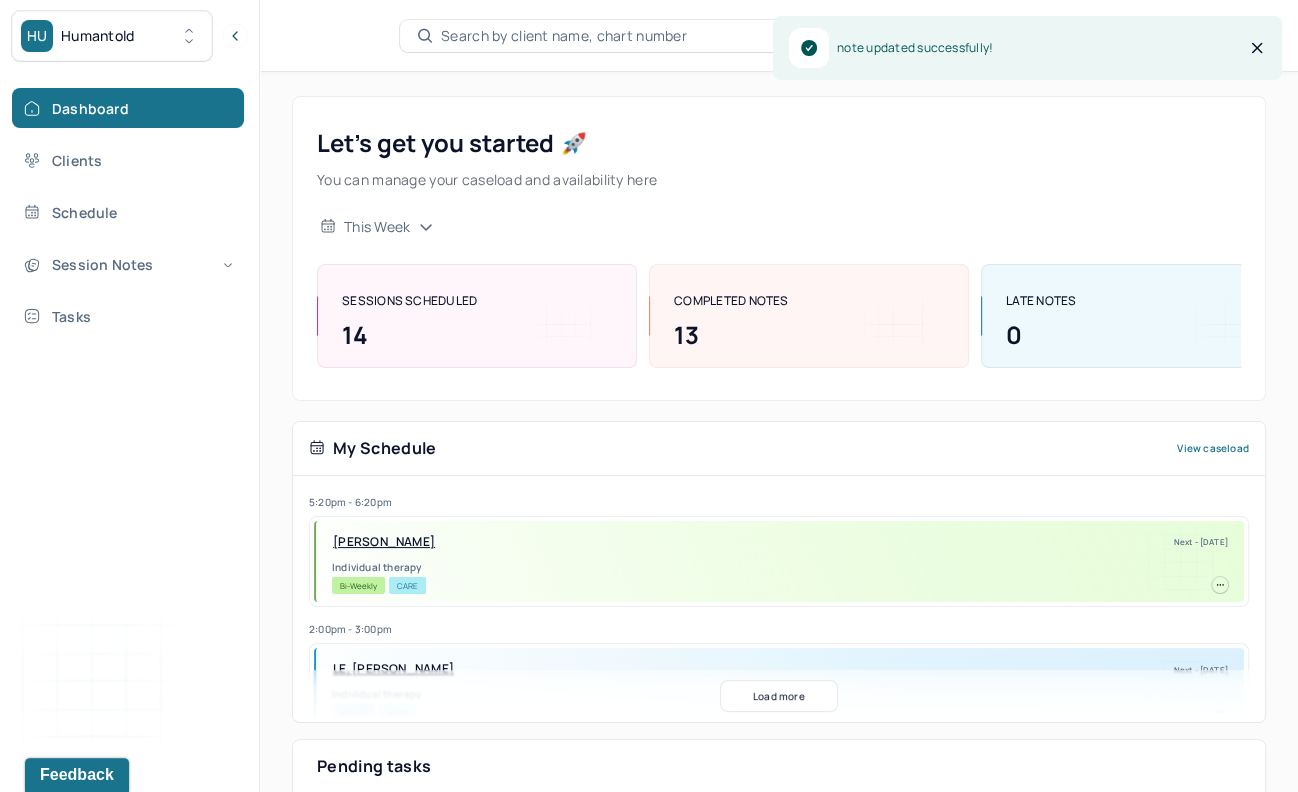 scroll, scrollTop: 206, scrollLeft: 0, axis: vertical 